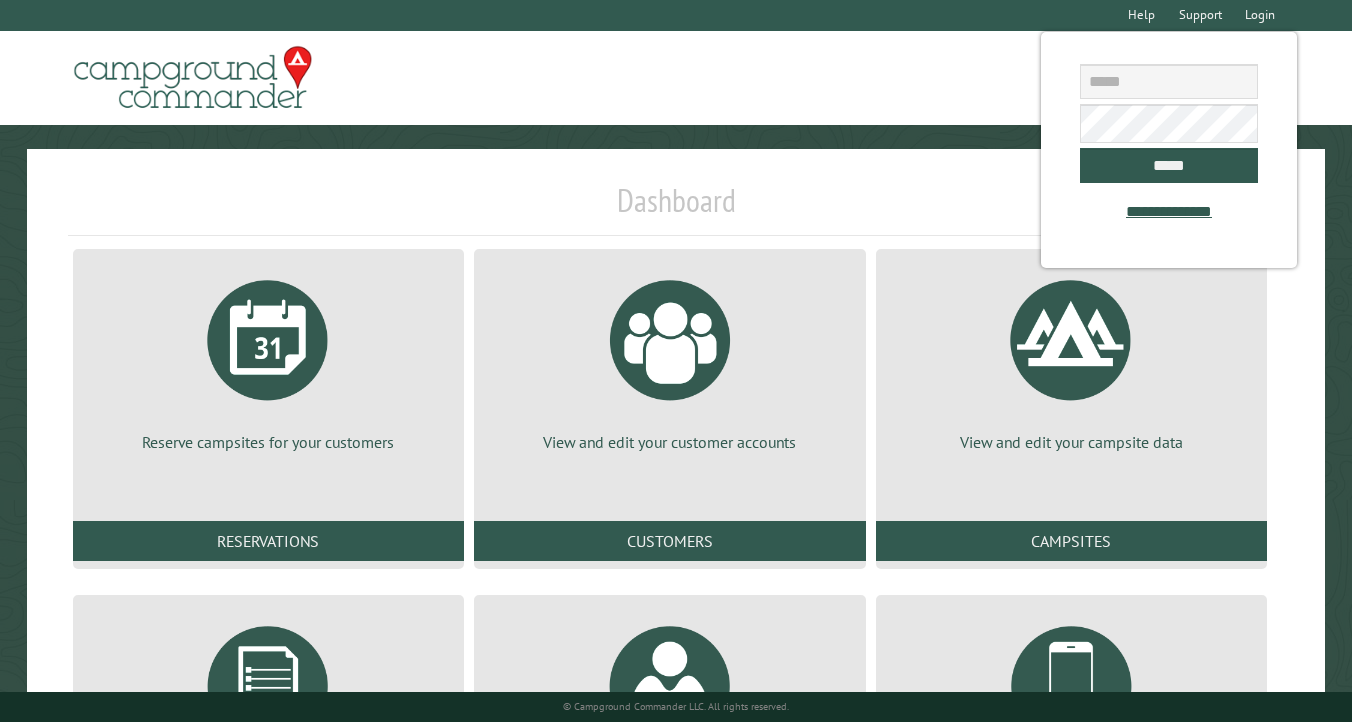 scroll, scrollTop: 0, scrollLeft: 0, axis: both 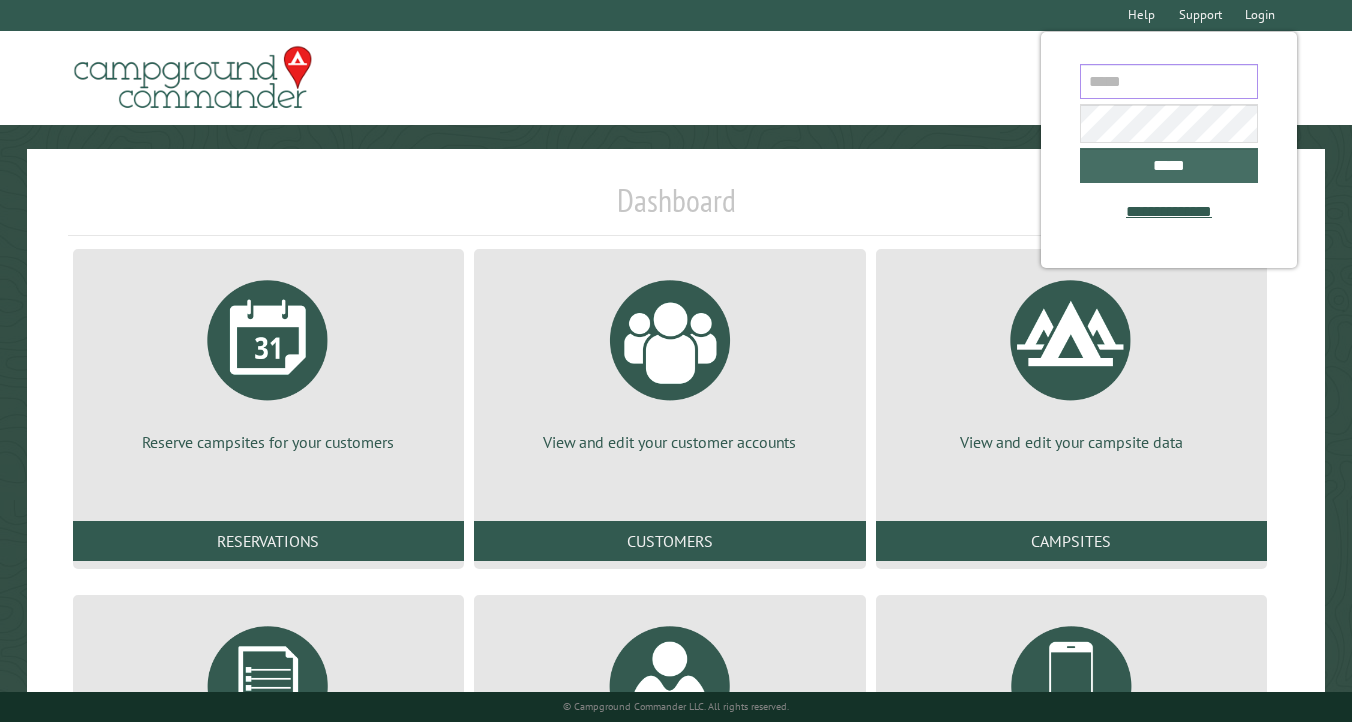 type on "**********" 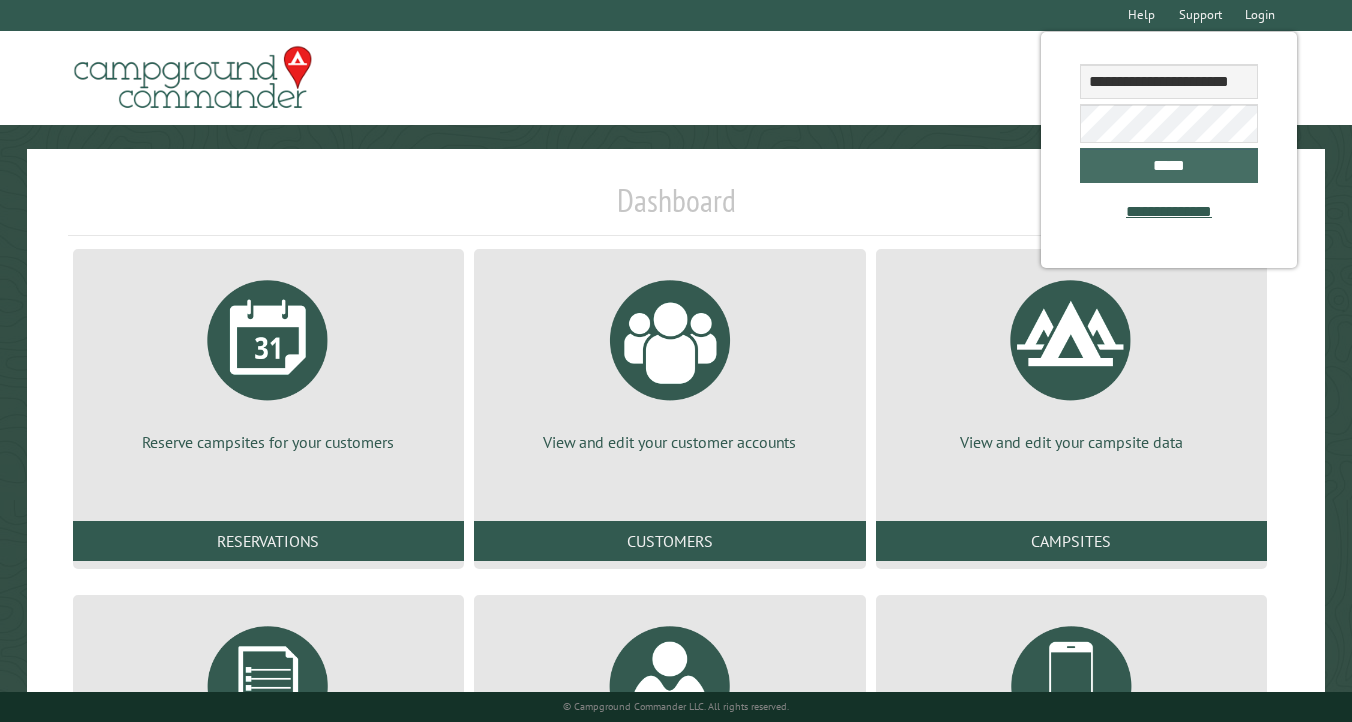 click on "*****" at bounding box center [1169, 165] 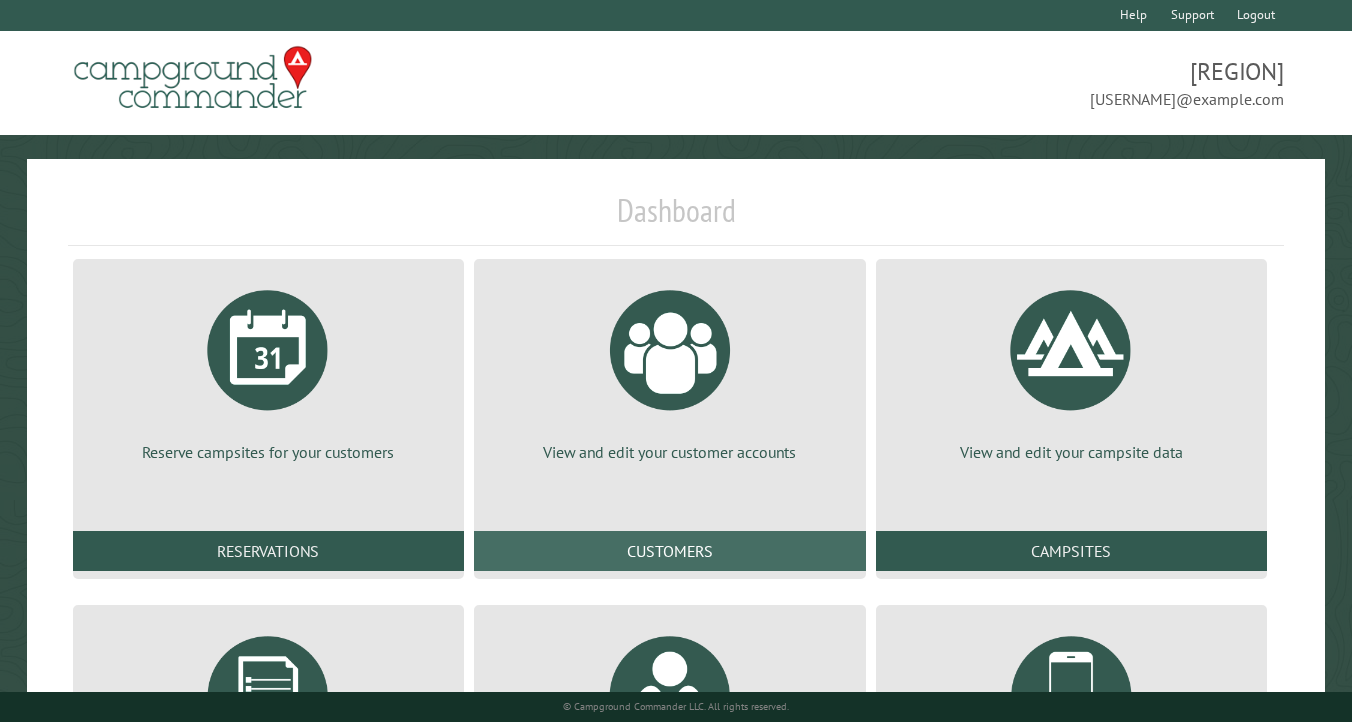 click on "Customers" at bounding box center (670, 551) 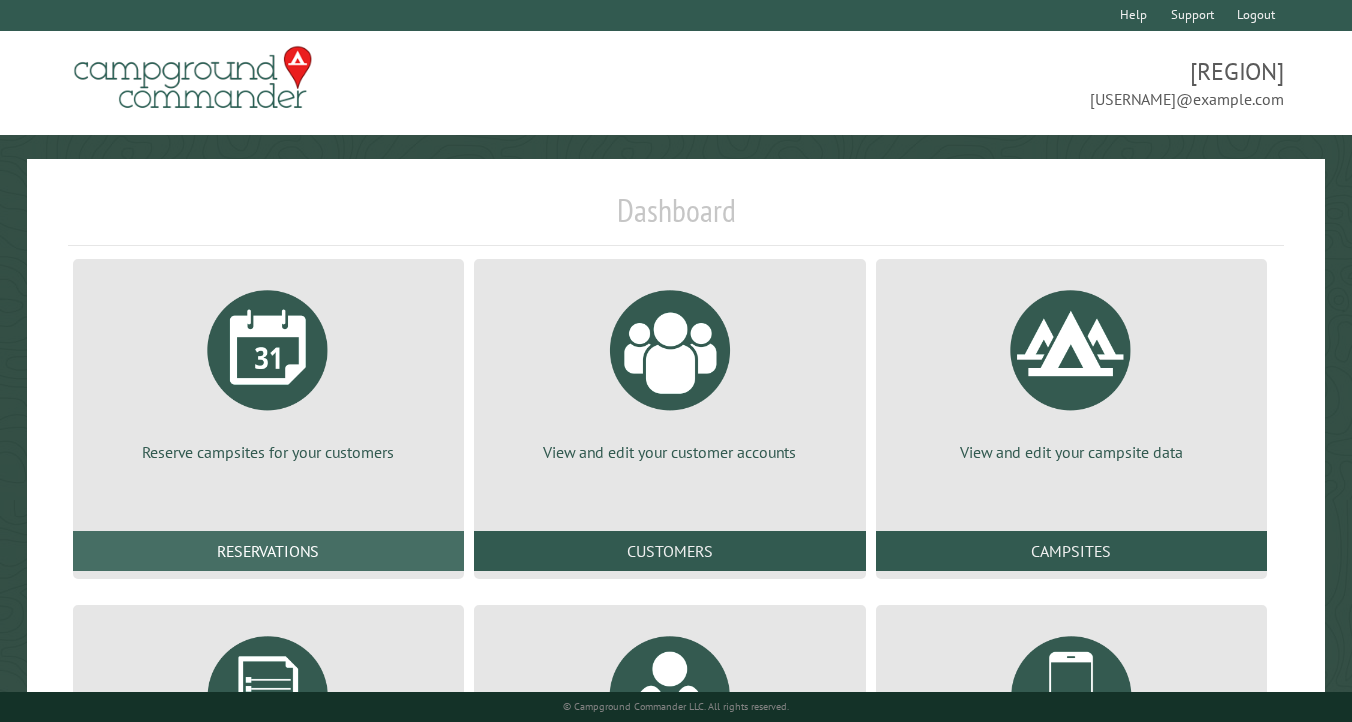 click on "Reservations" at bounding box center (269, 551) 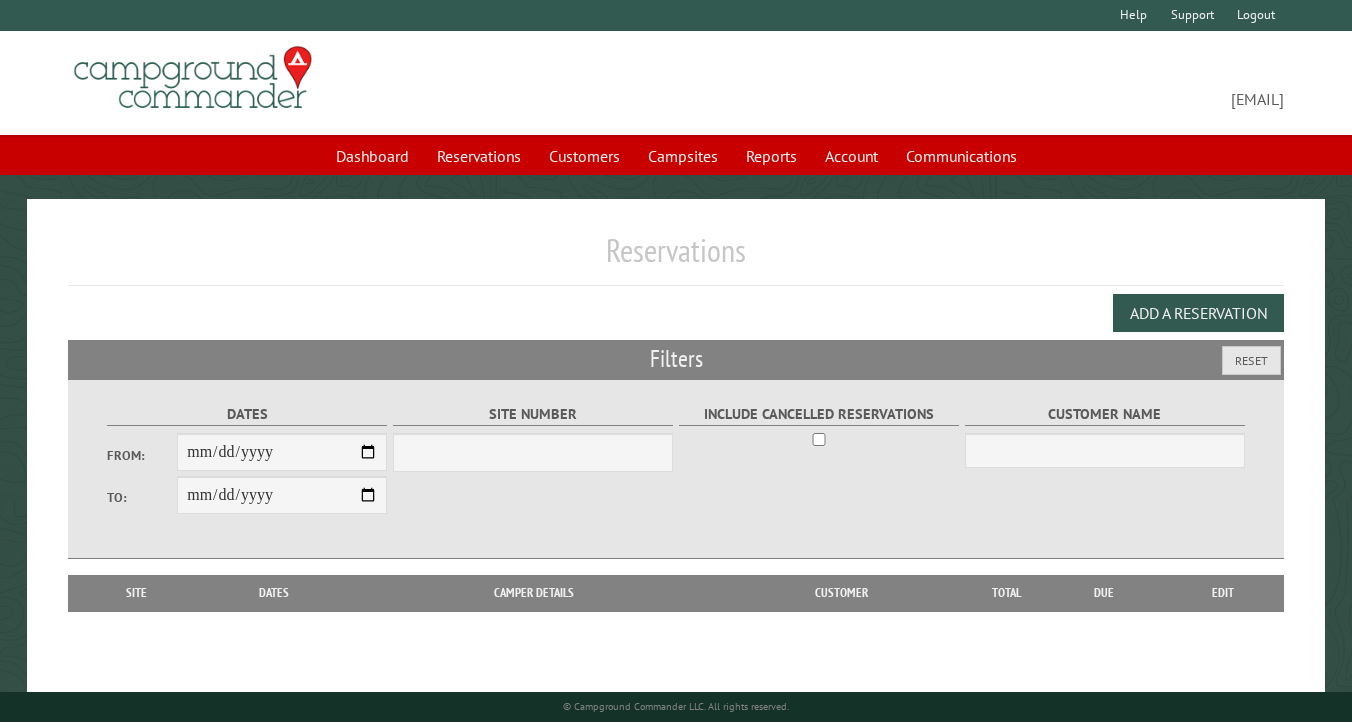 scroll, scrollTop: 0, scrollLeft: 0, axis: both 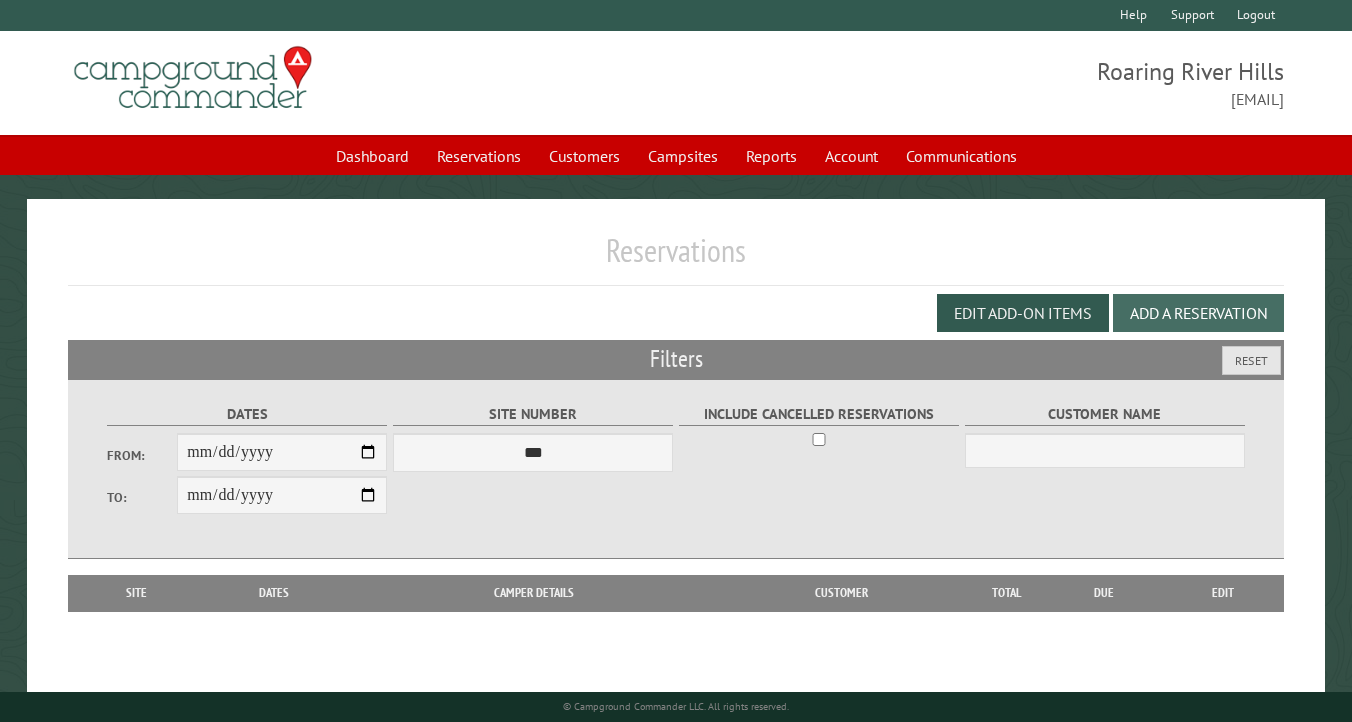 click on "Add a Reservation" at bounding box center (1198, 313) 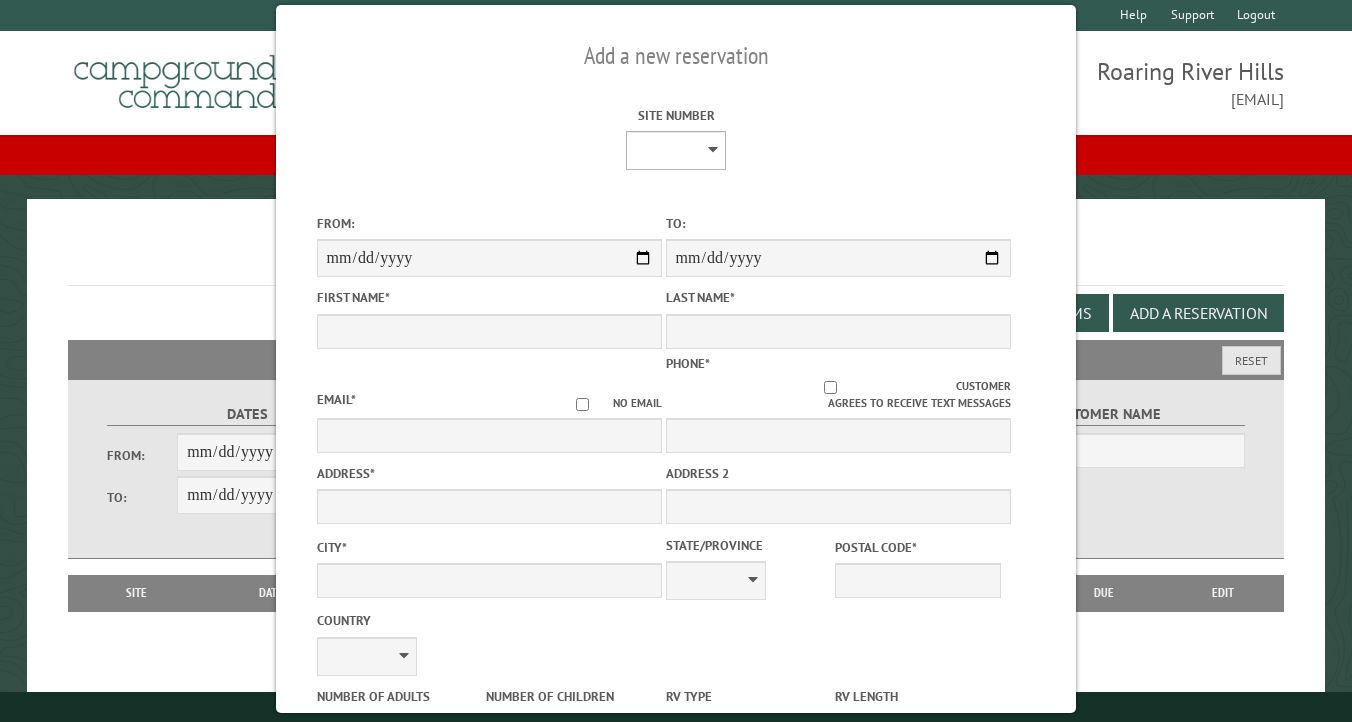 click on "* * * * * * * * * ** ** ** ** ** ** ** ** ** ** ** ** ** ** **" at bounding box center (676, 150) 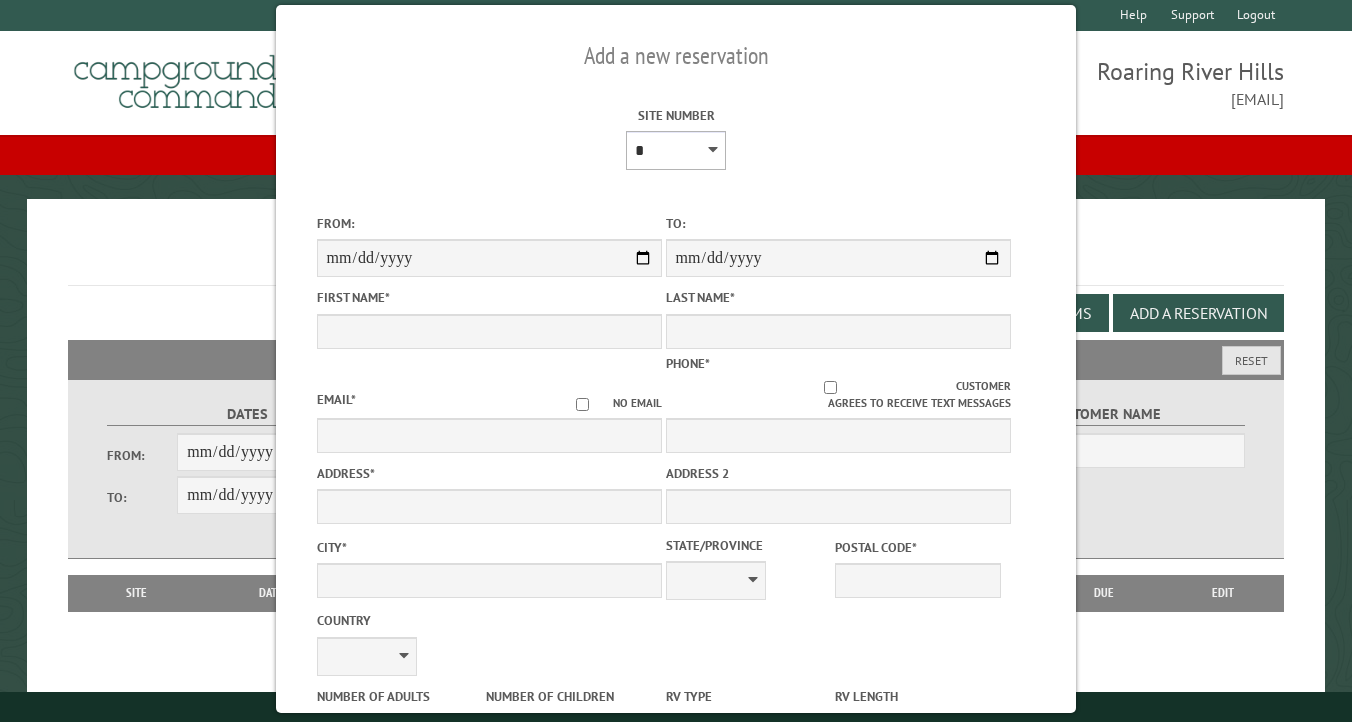 type on "****" 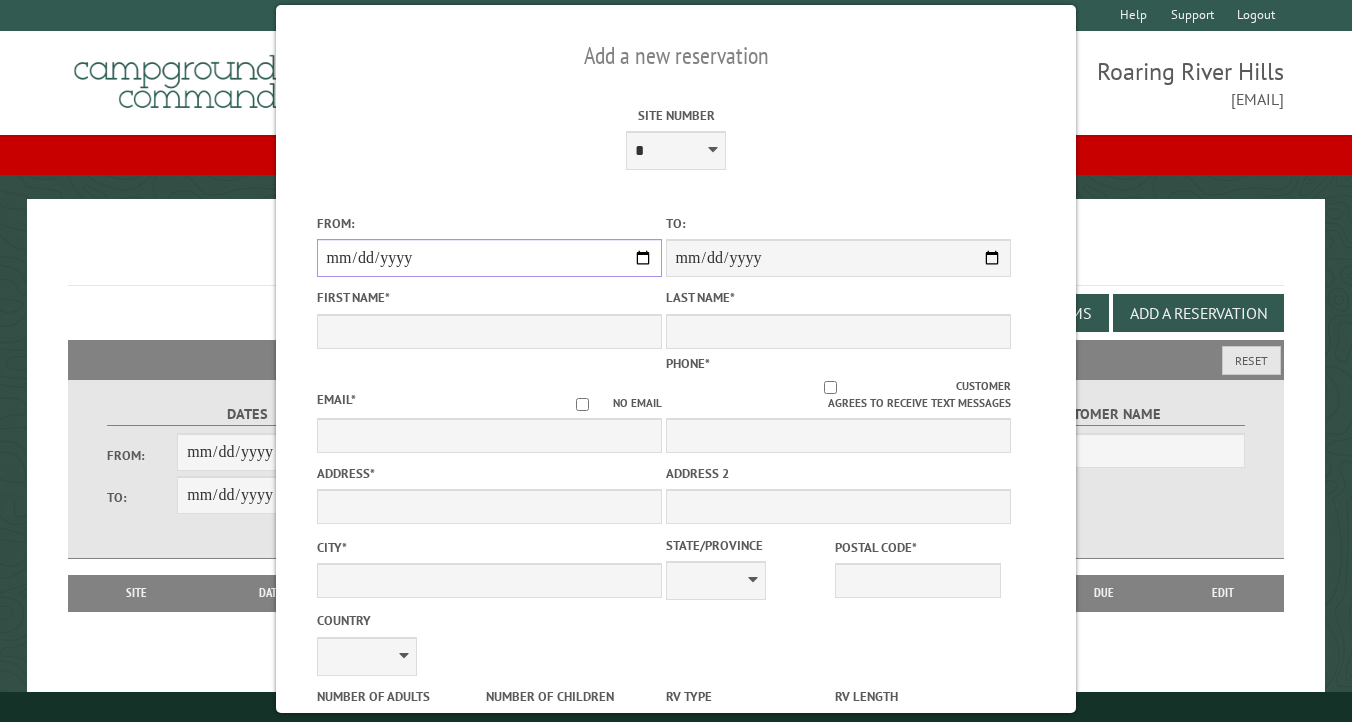 click on "From:" at bounding box center (489, 258) 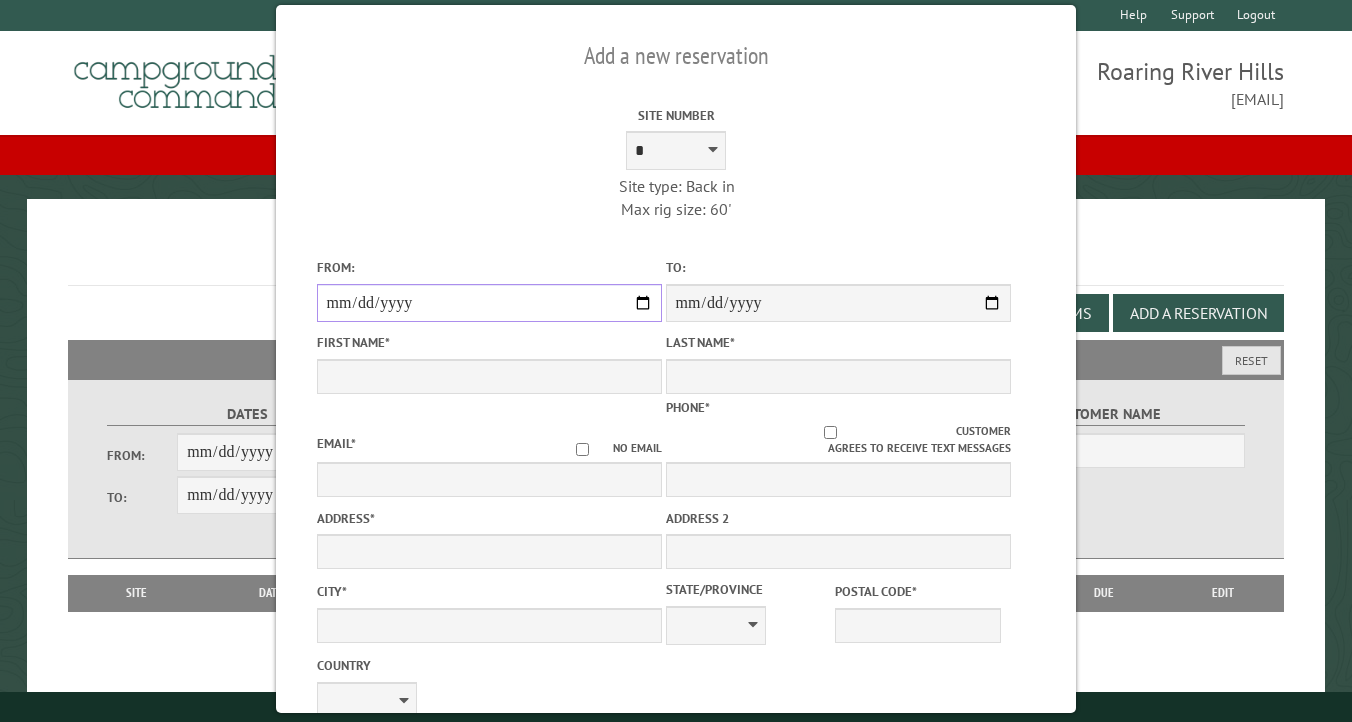 type on "**********" 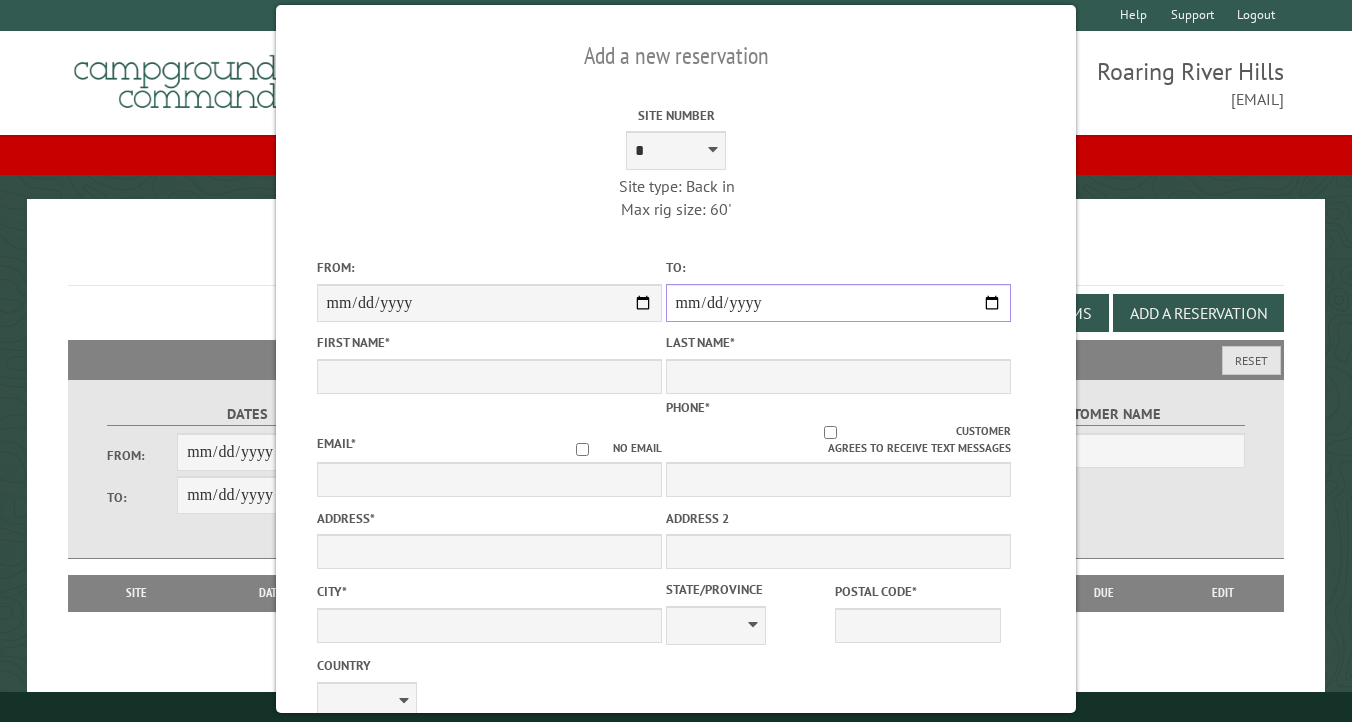 click on "**********" at bounding box center (838, 303) 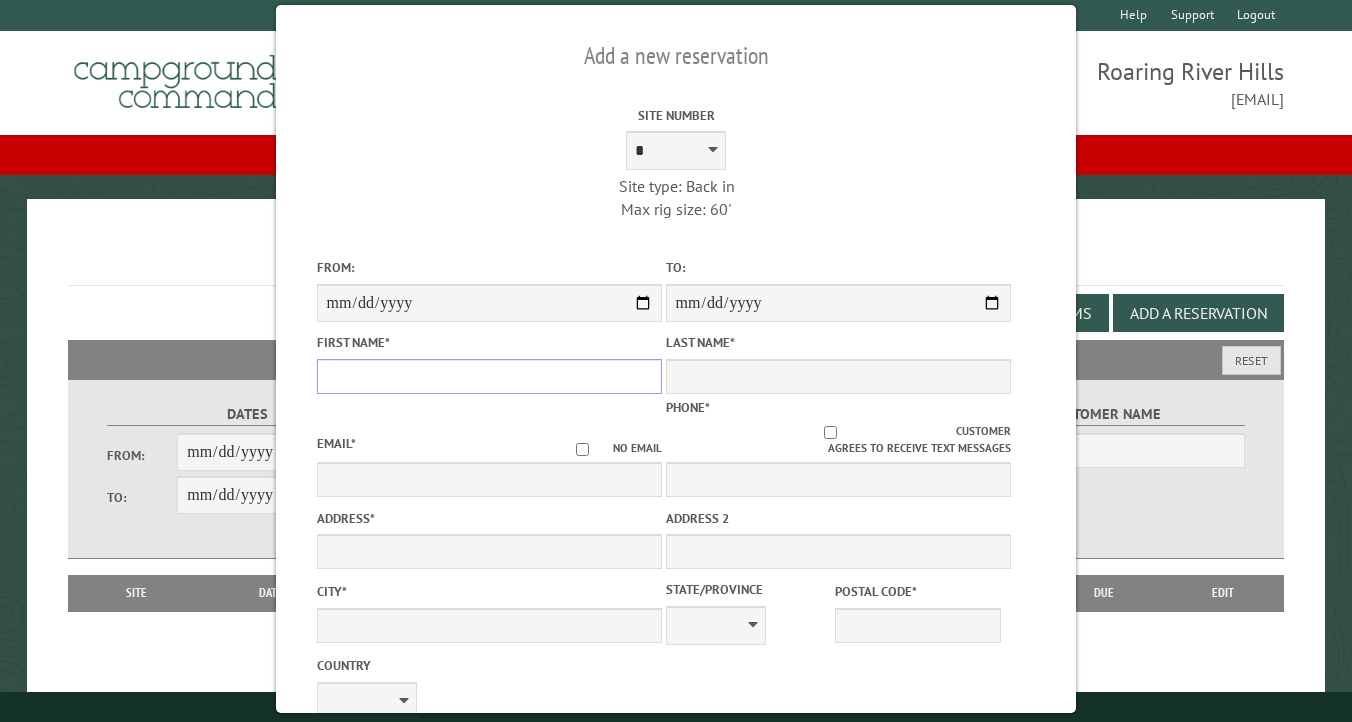 click on "First Name *" at bounding box center (489, 376) 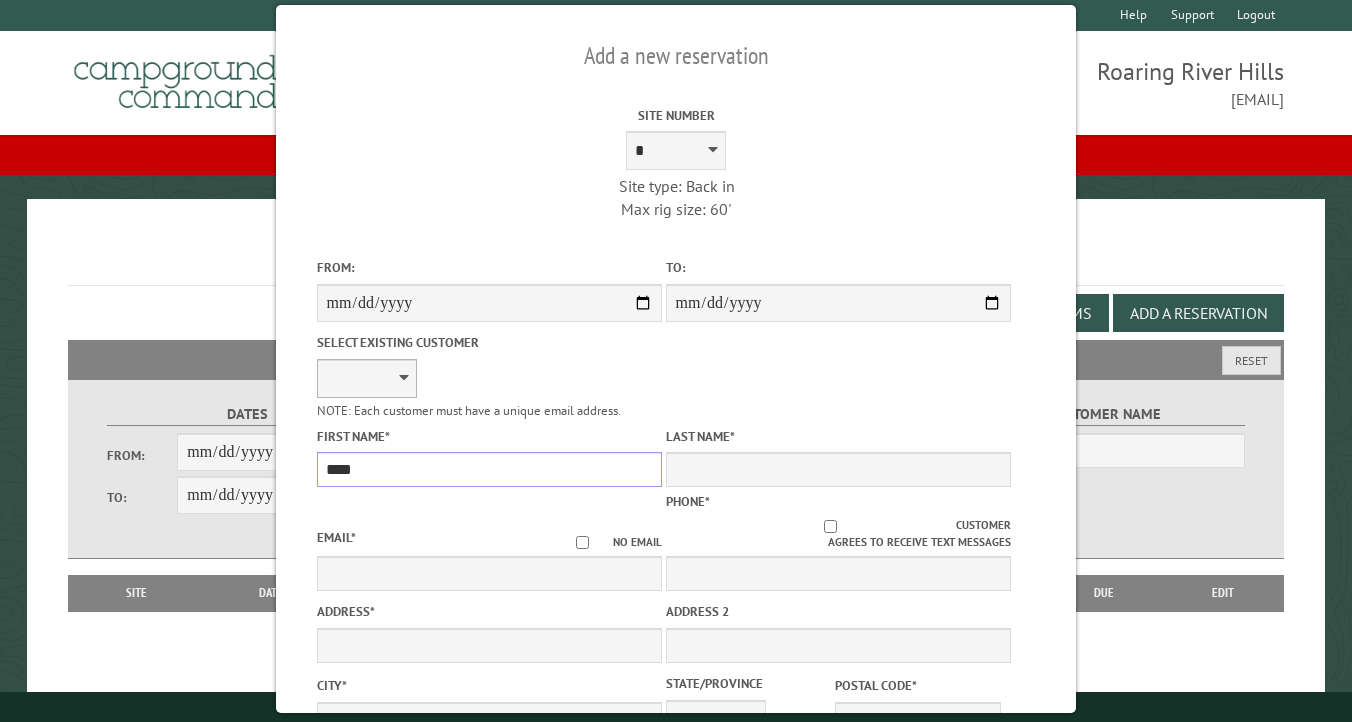 type on "****" 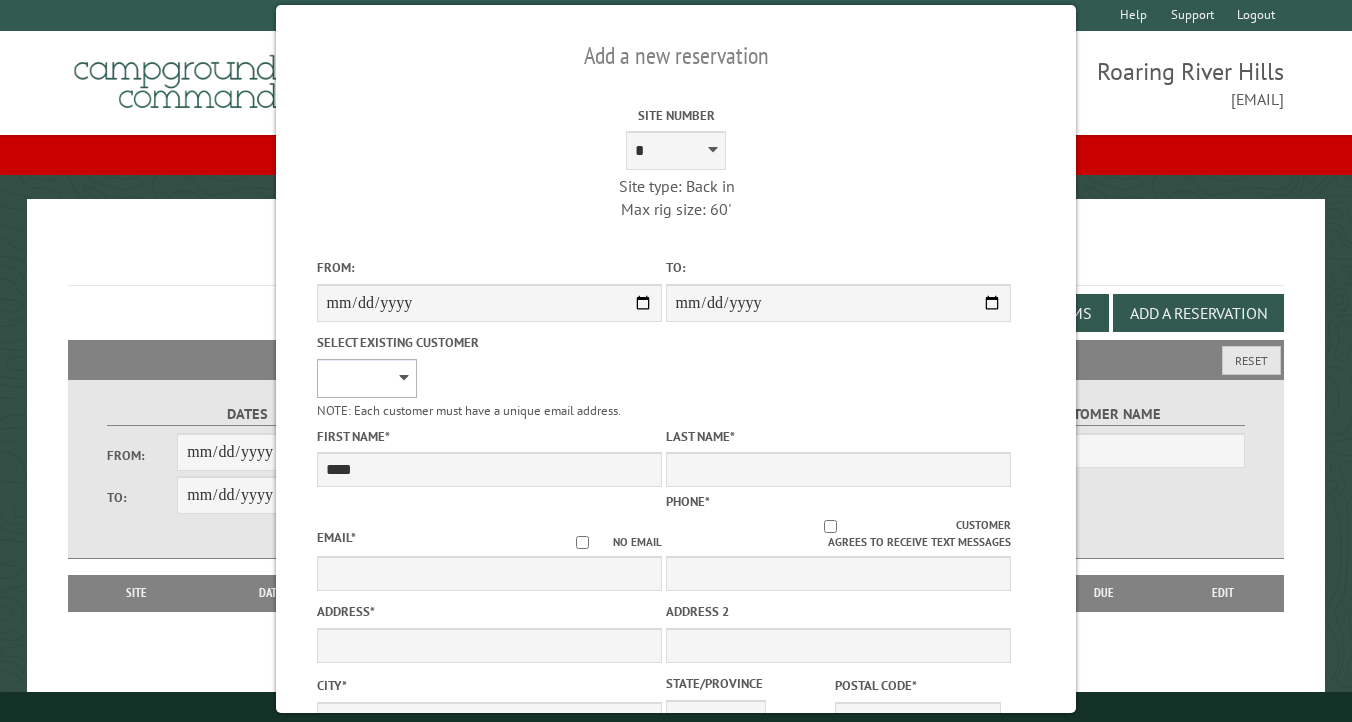 click on "**********" at bounding box center (367, 378) 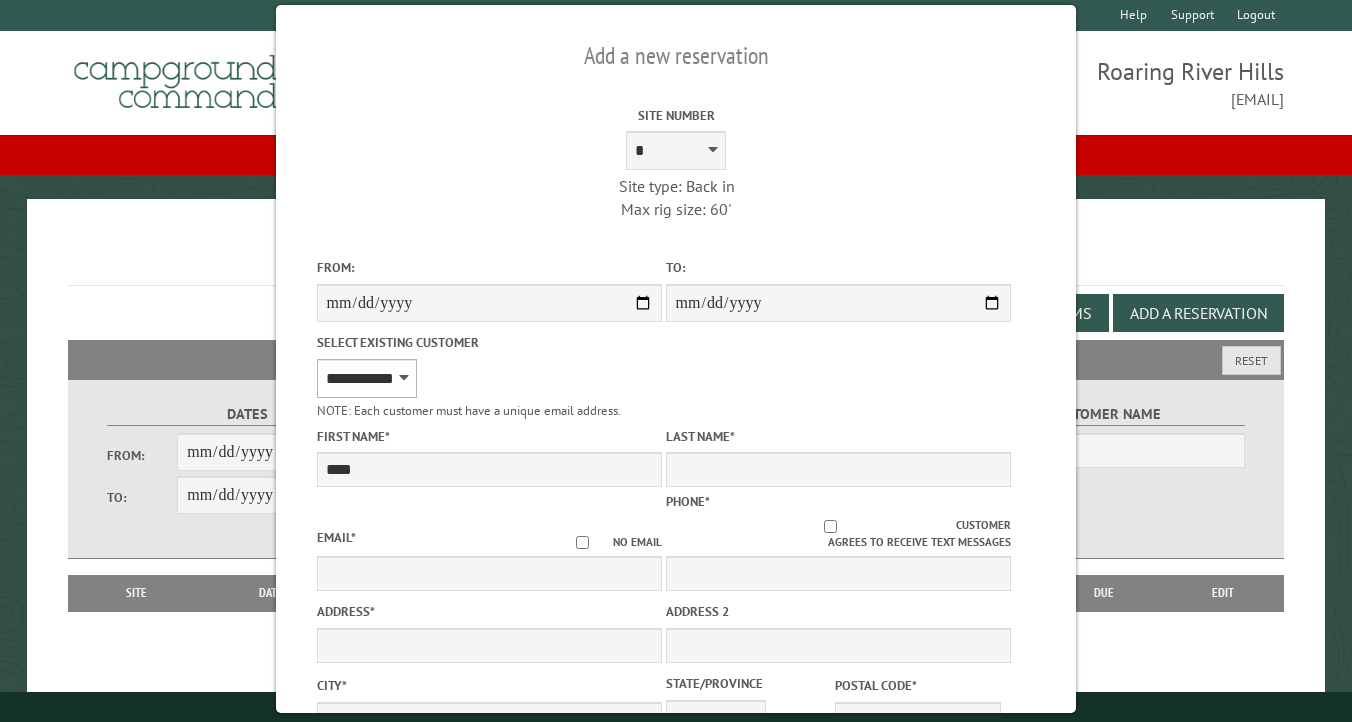 type on "*****" 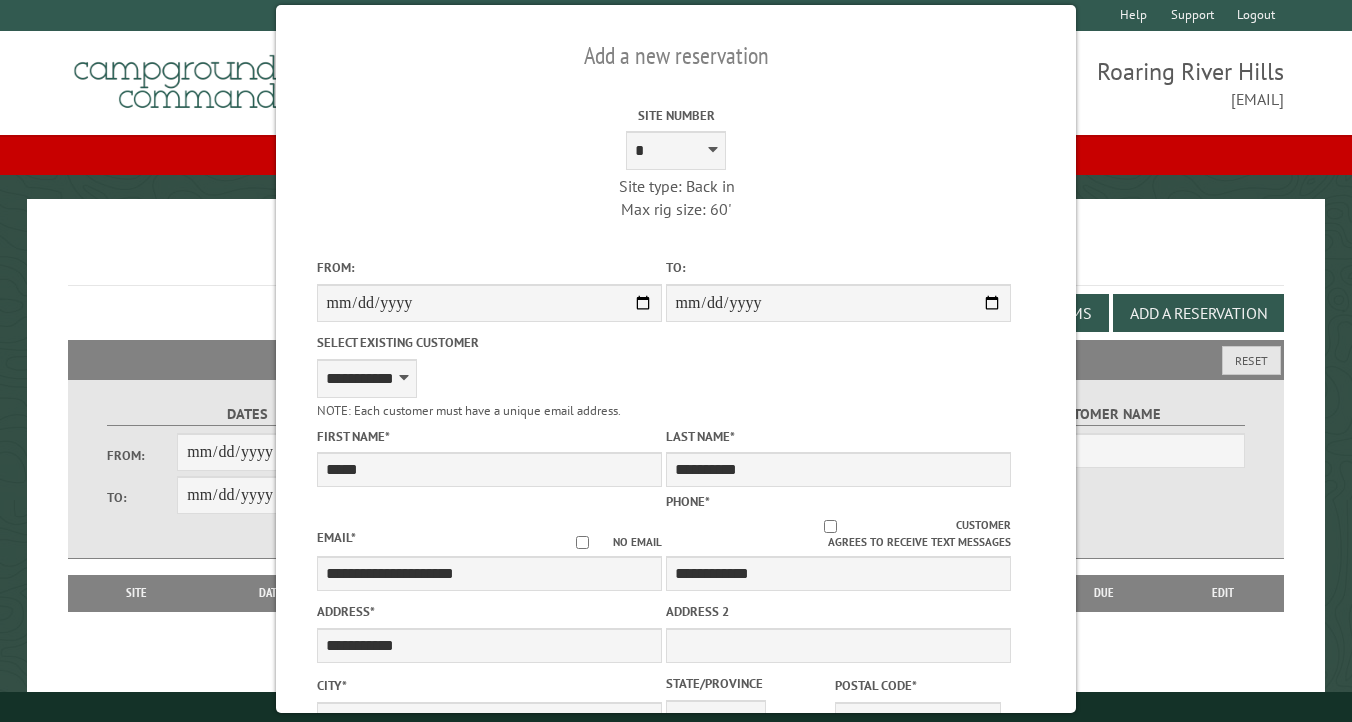 drag, startPoint x: 424, startPoint y: 470, endPoint x: 731, endPoint y: 405, distance: 313.80566 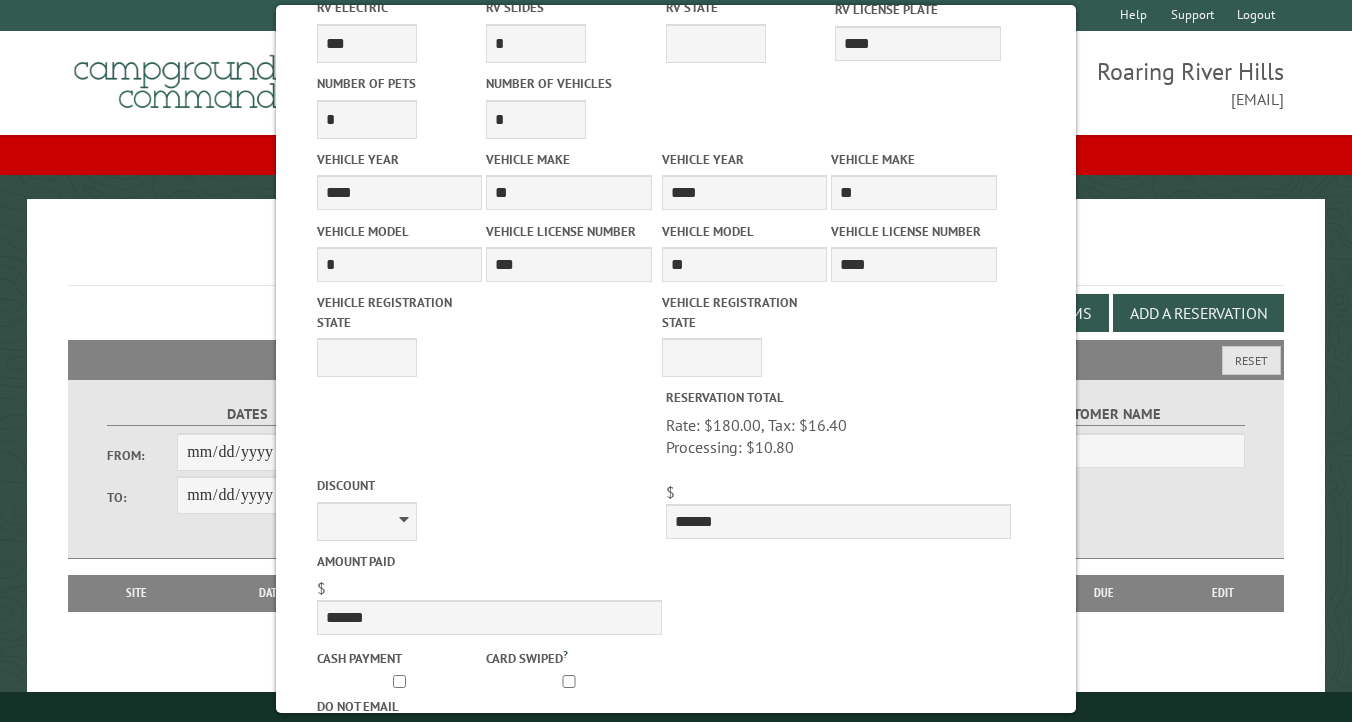 scroll, scrollTop: 920, scrollLeft: 0, axis: vertical 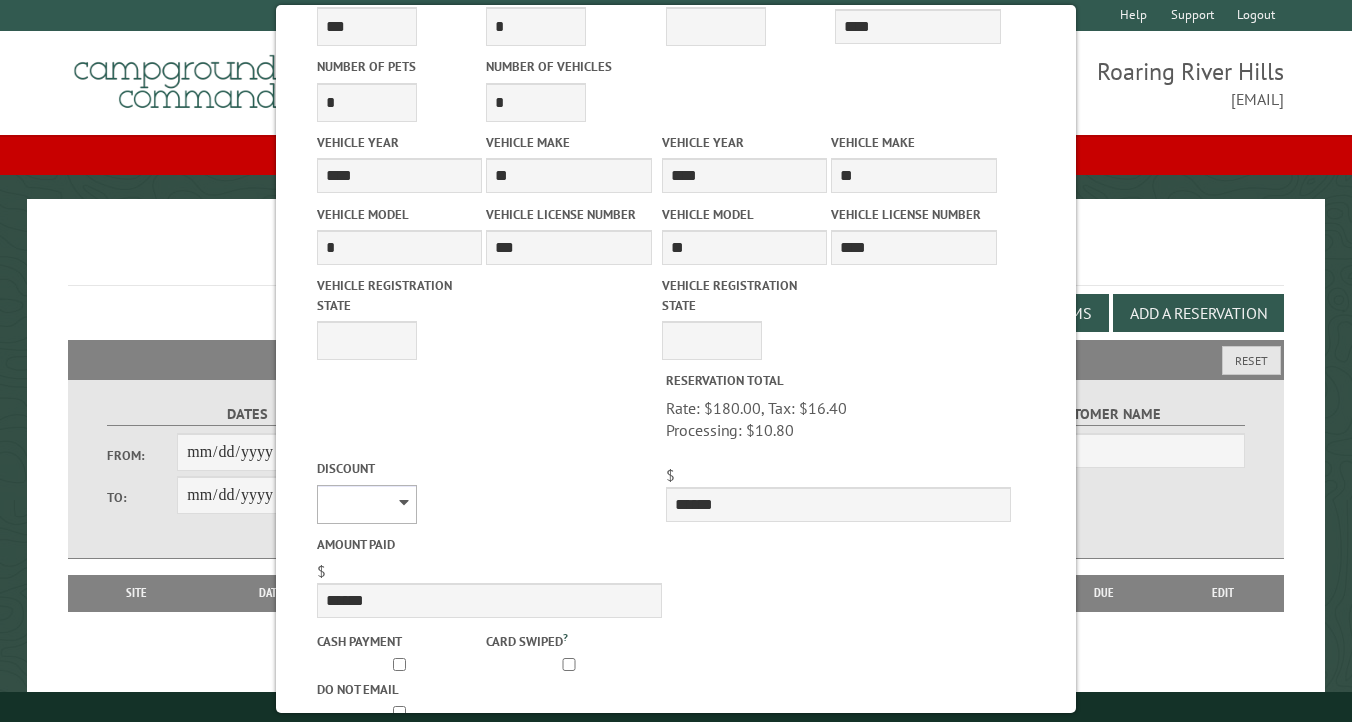 click on "**********" at bounding box center (367, 504) 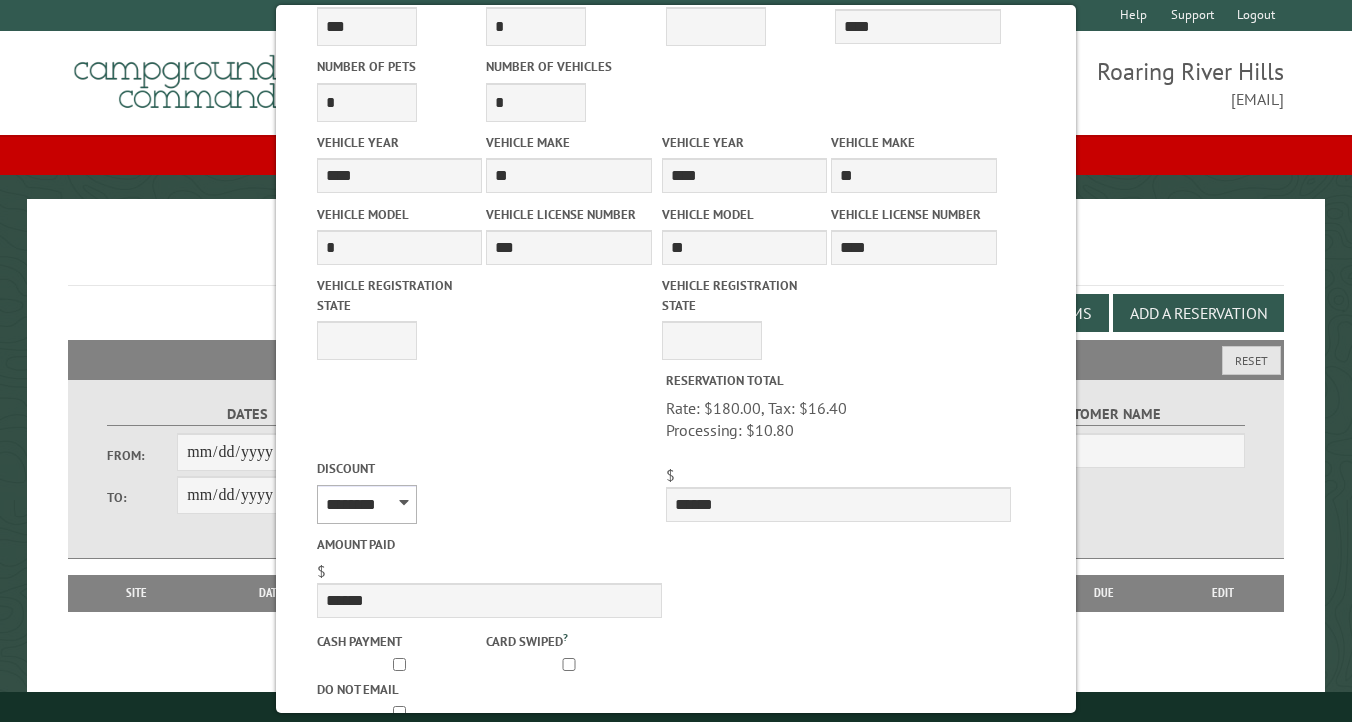 type on "******" 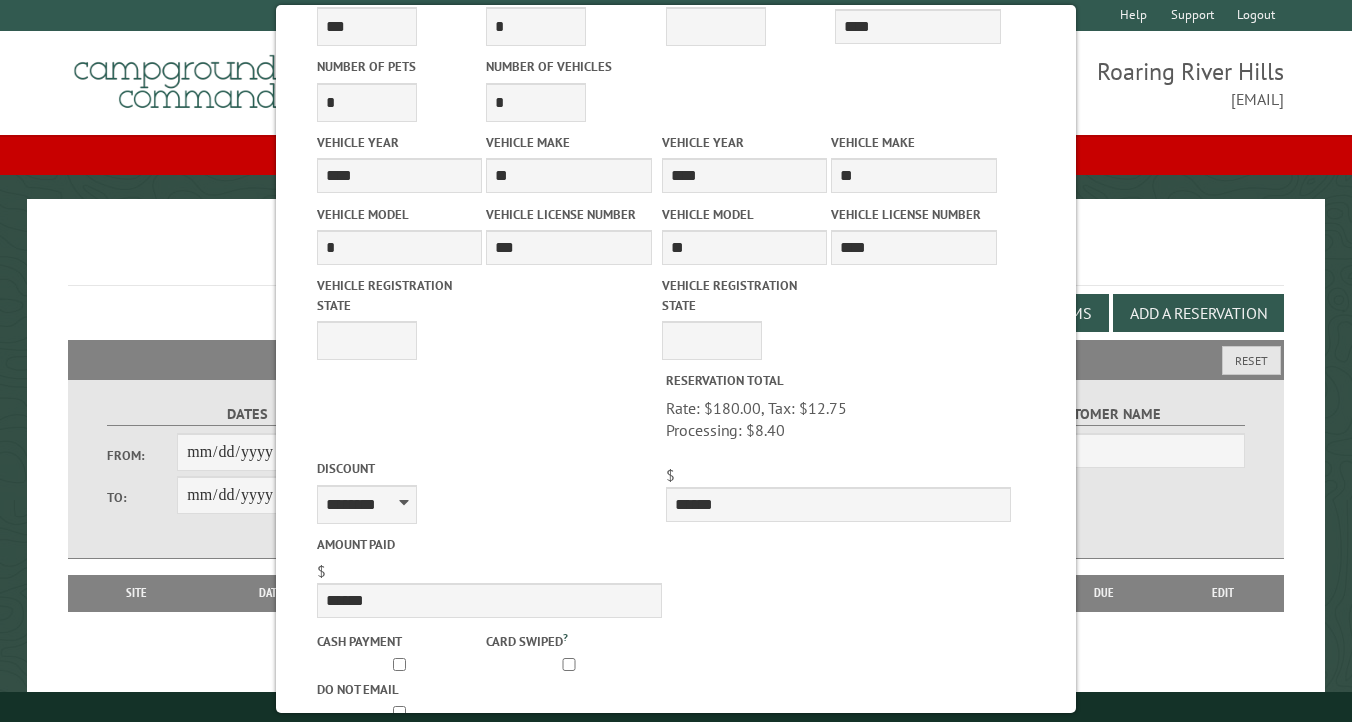 drag, startPoint x: 525, startPoint y: 535, endPoint x: 576, endPoint y: 517, distance: 54.08327 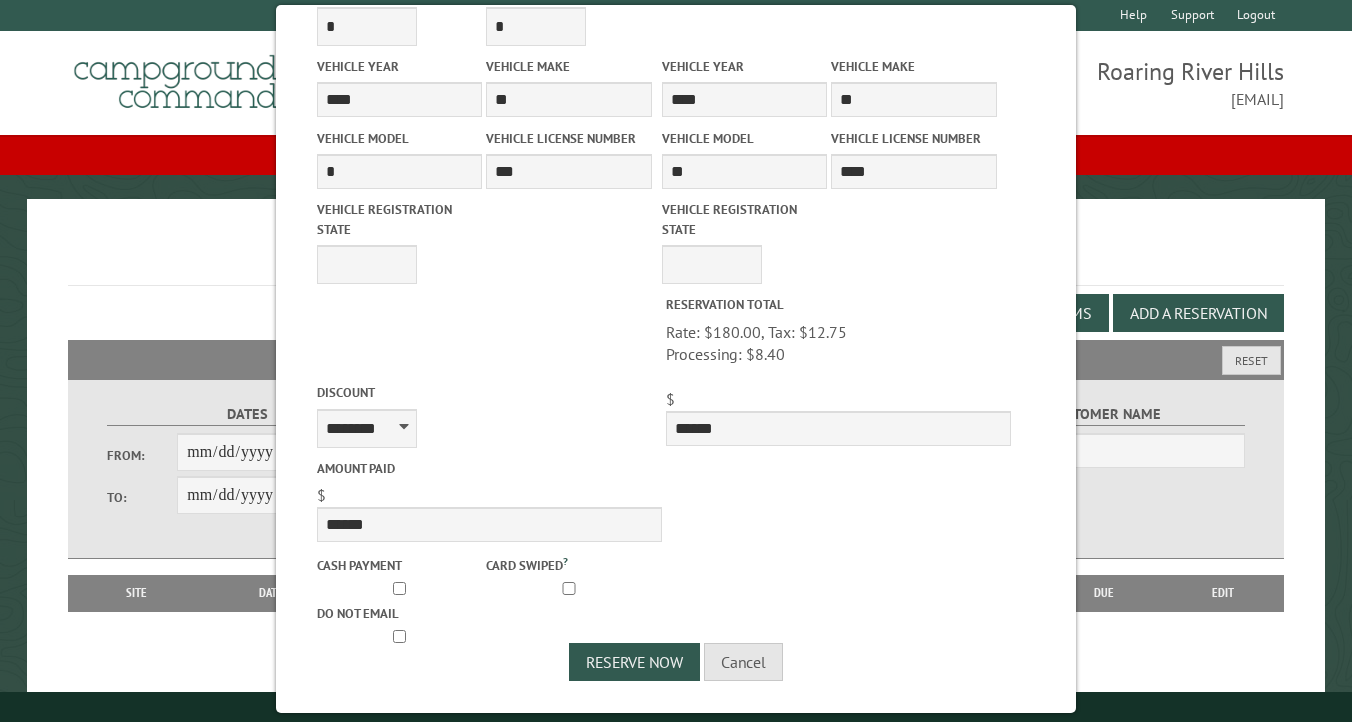 scroll, scrollTop: 1002, scrollLeft: 0, axis: vertical 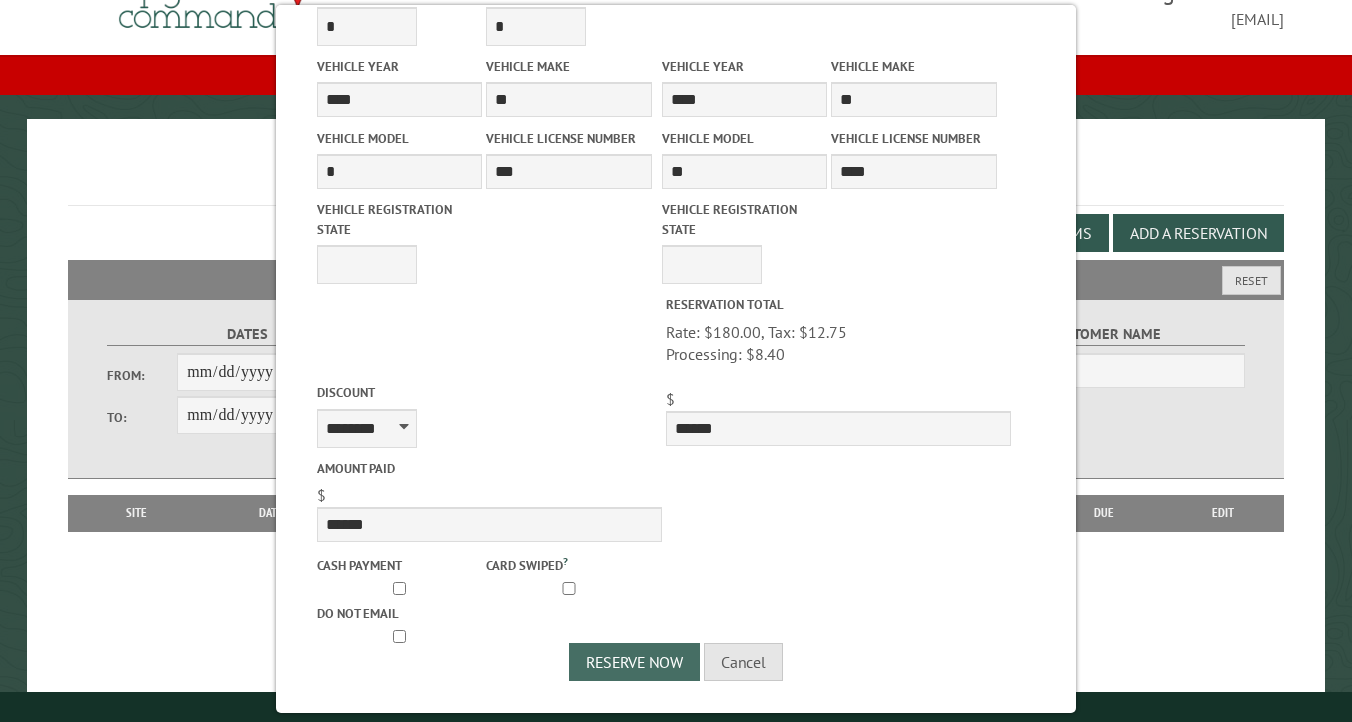 click on "Reserve Now" at bounding box center (634, 662) 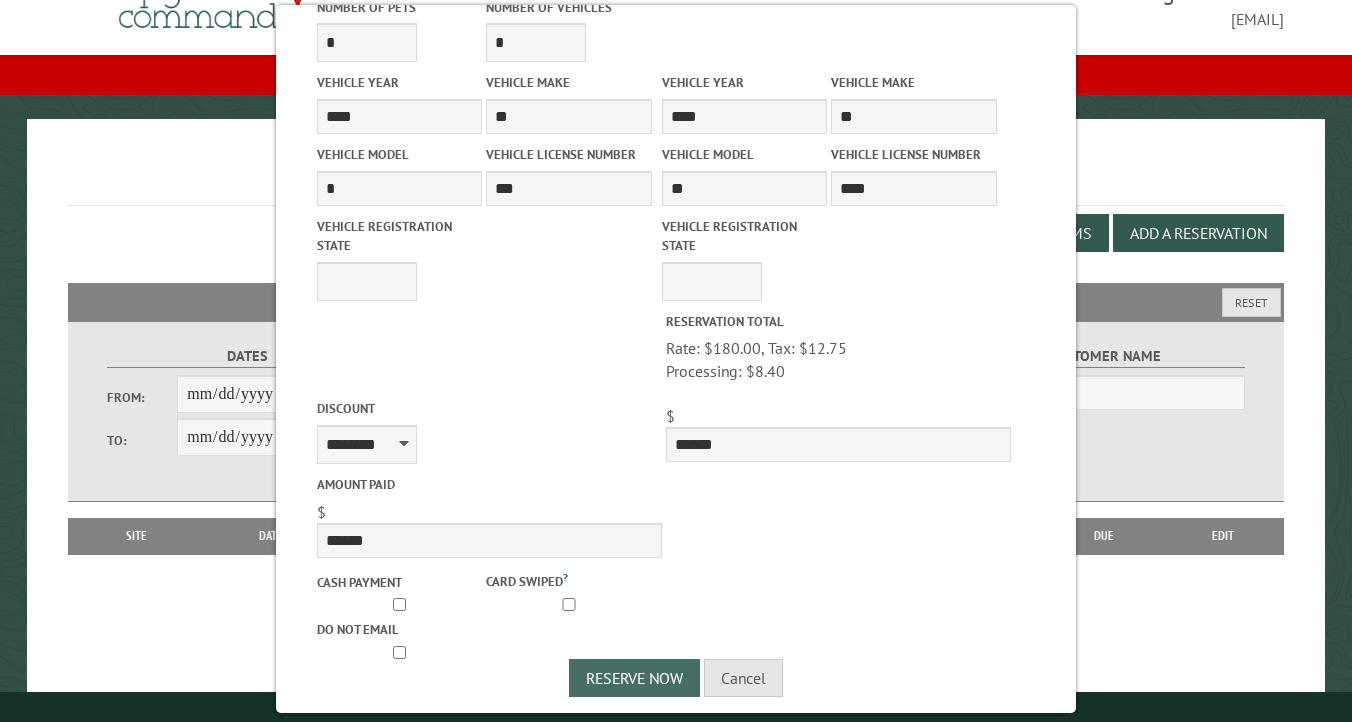 scroll, scrollTop: 1025, scrollLeft: 0, axis: vertical 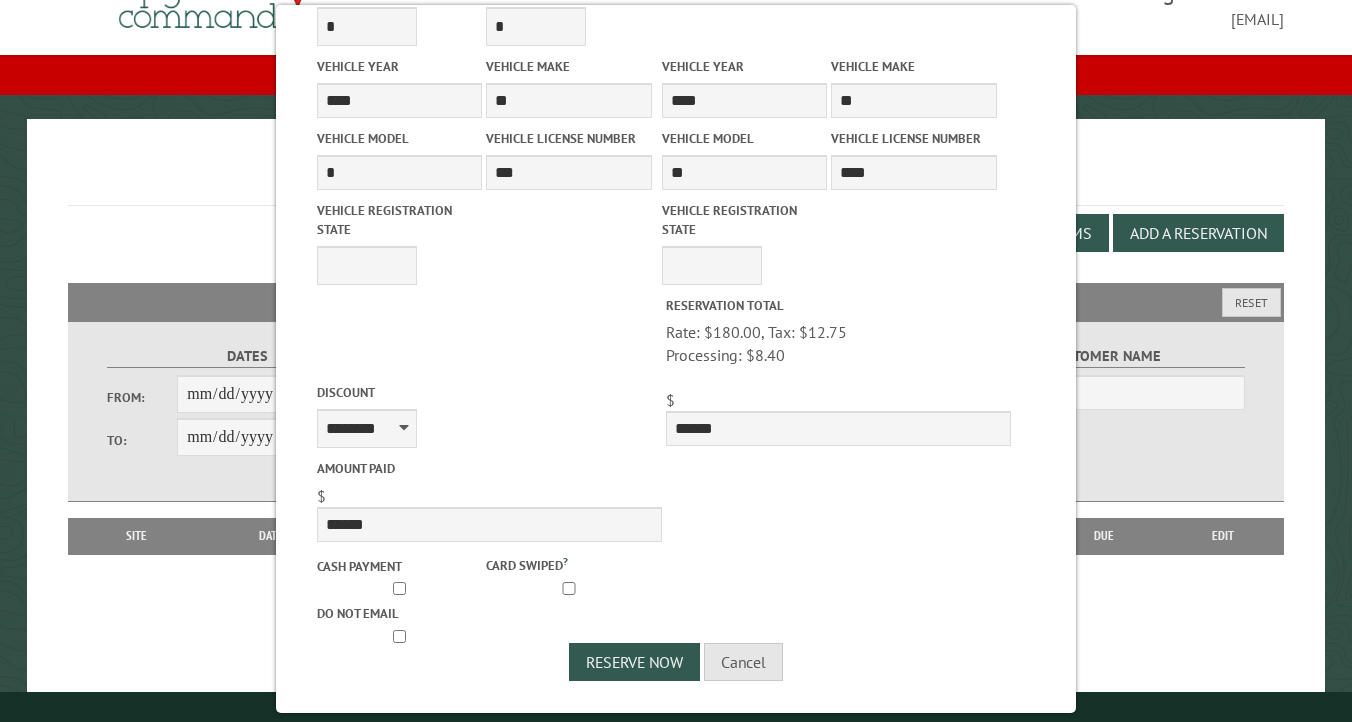 click on "Reservations
Edit Add-on Items
Add a Reservation
Reservation failed: Campsite is not available
Filters  Reset
Dates
From:
To:
Site Number
*** * * * * * * * * * ** ** ** ** ** ** ** ** ** ** ** ** ** ** **
Include Cancelled Reservations
Customer Name   Due" at bounding box center [676, 408] 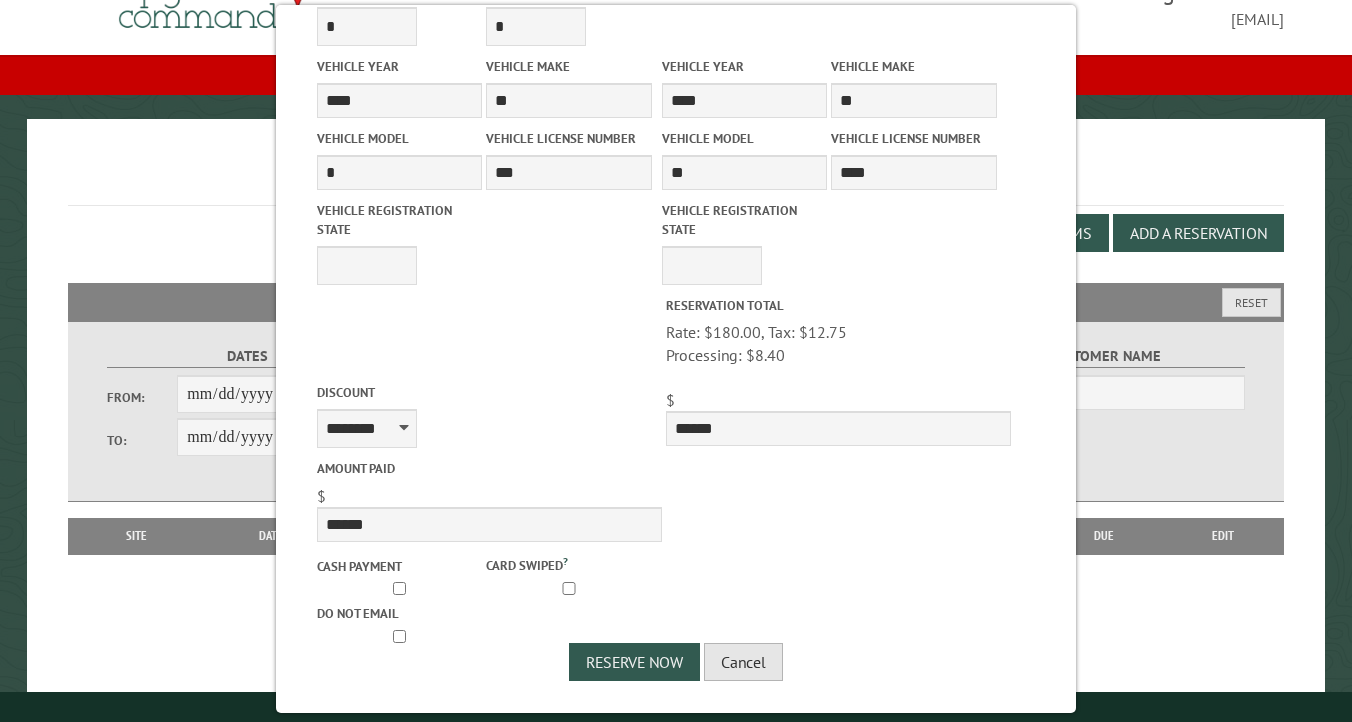 click on "Cancel" at bounding box center (743, 662) 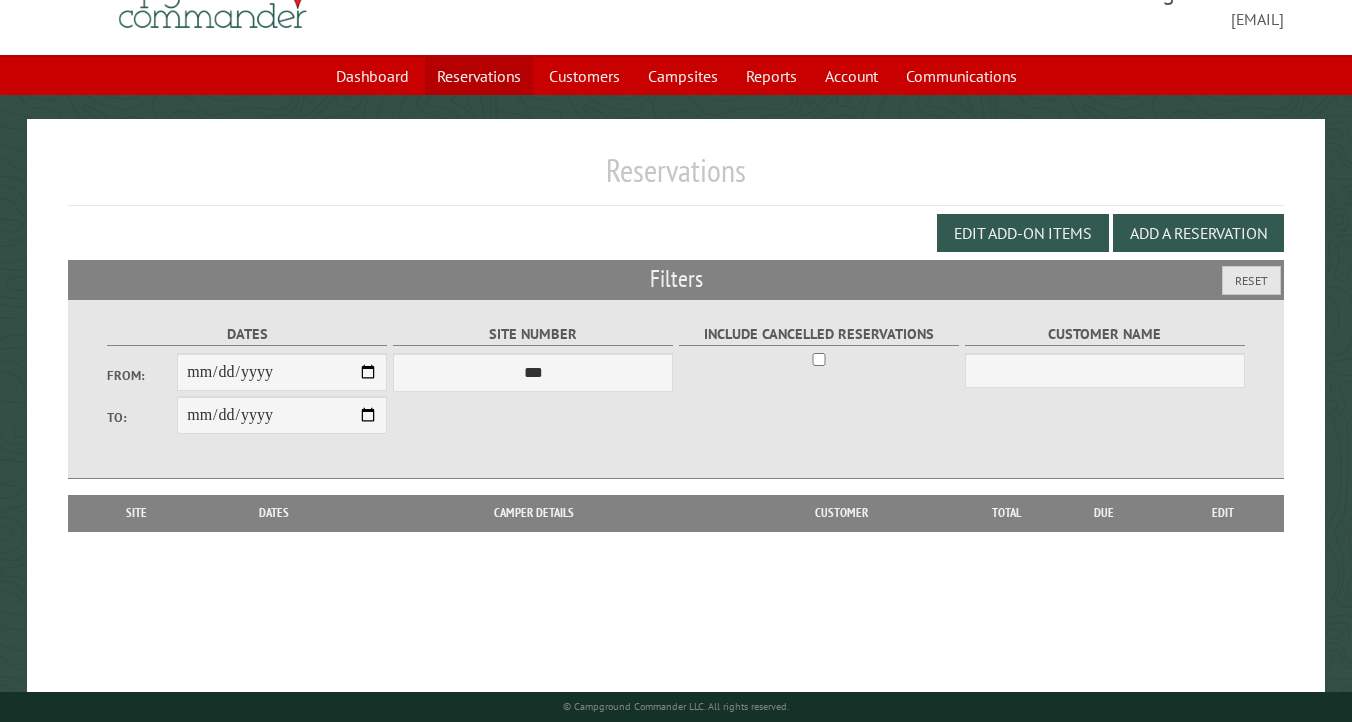 click on "Reservations" at bounding box center (479, 76) 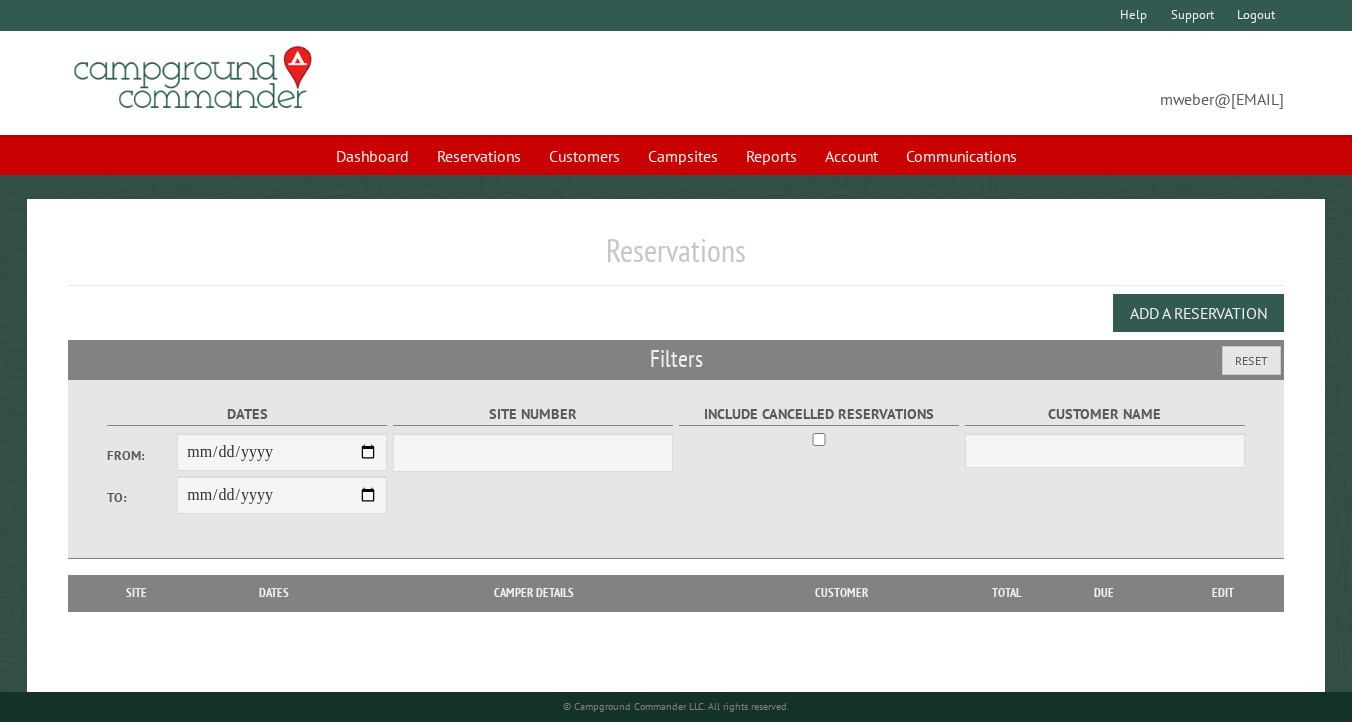 scroll, scrollTop: 0, scrollLeft: 0, axis: both 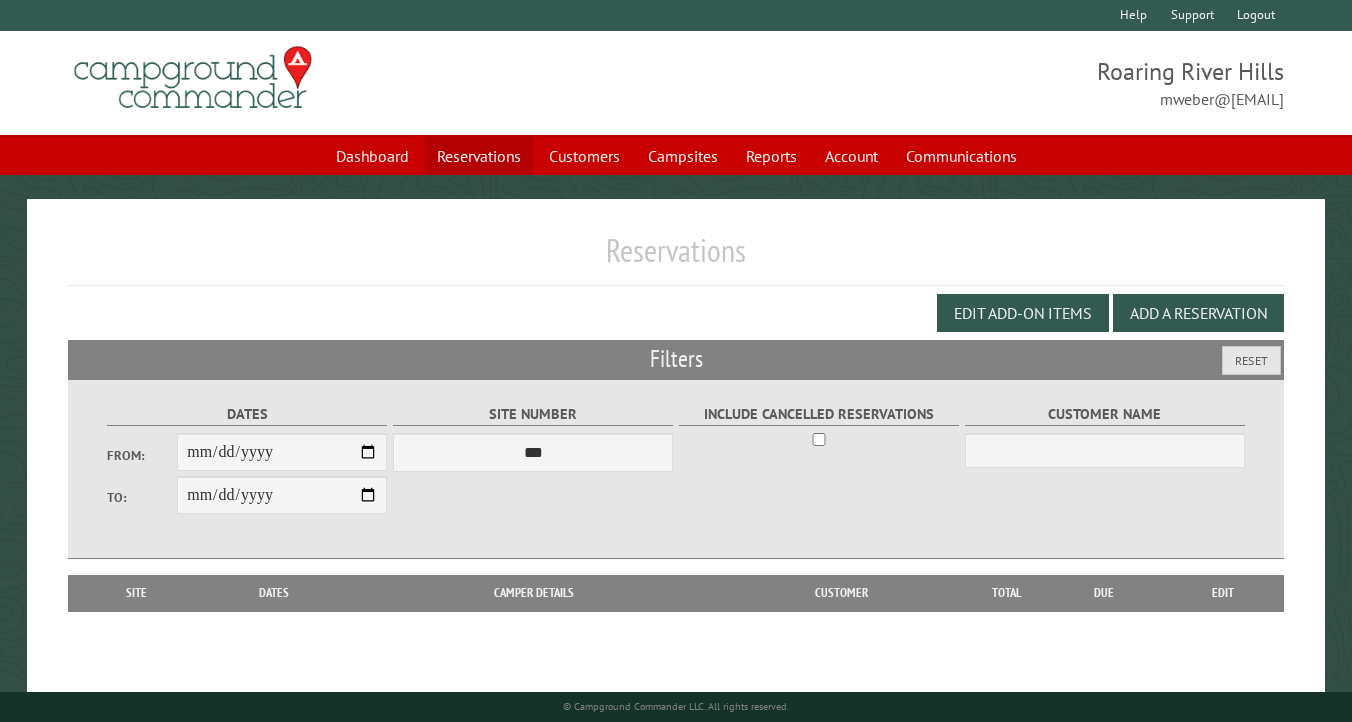 click on "Reservations" at bounding box center (479, 156) 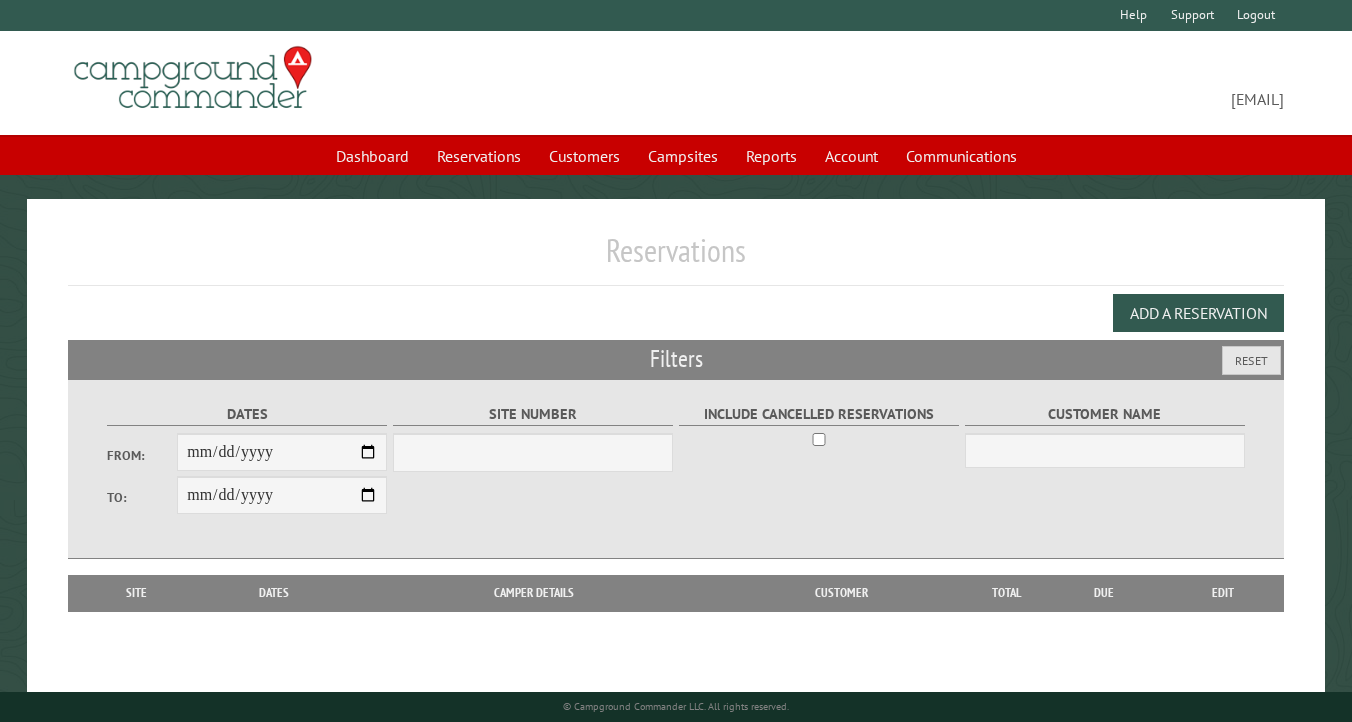 scroll, scrollTop: 0, scrollLeft: 0, axis: both 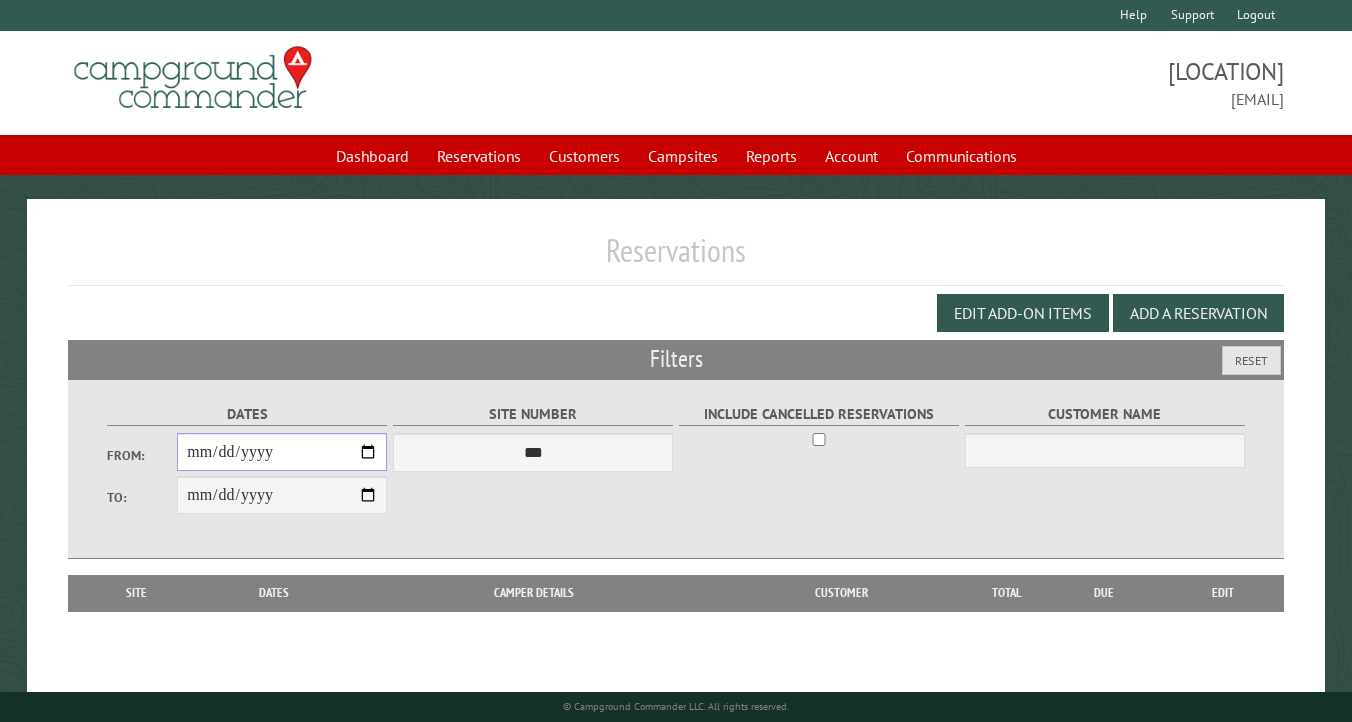 click on "From:" at bounding box center [282, 452] 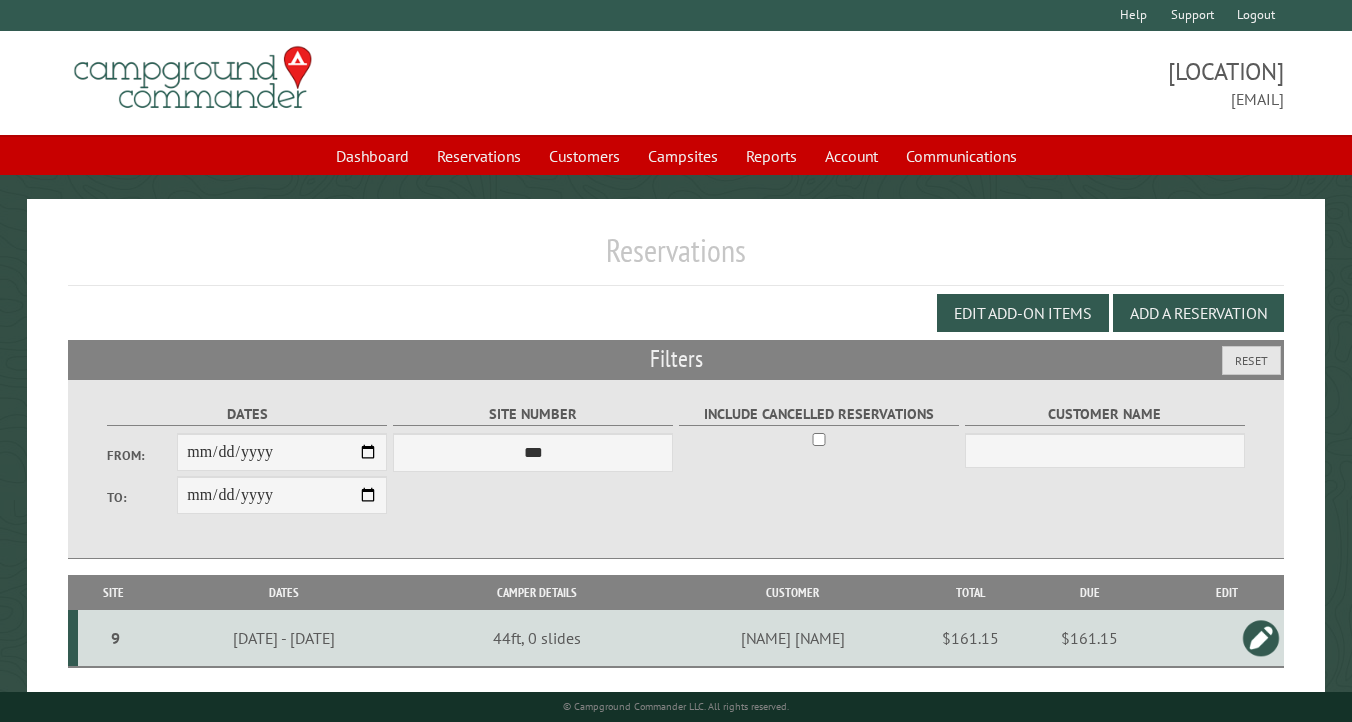 click on "9" at bounding box center [116, 638] 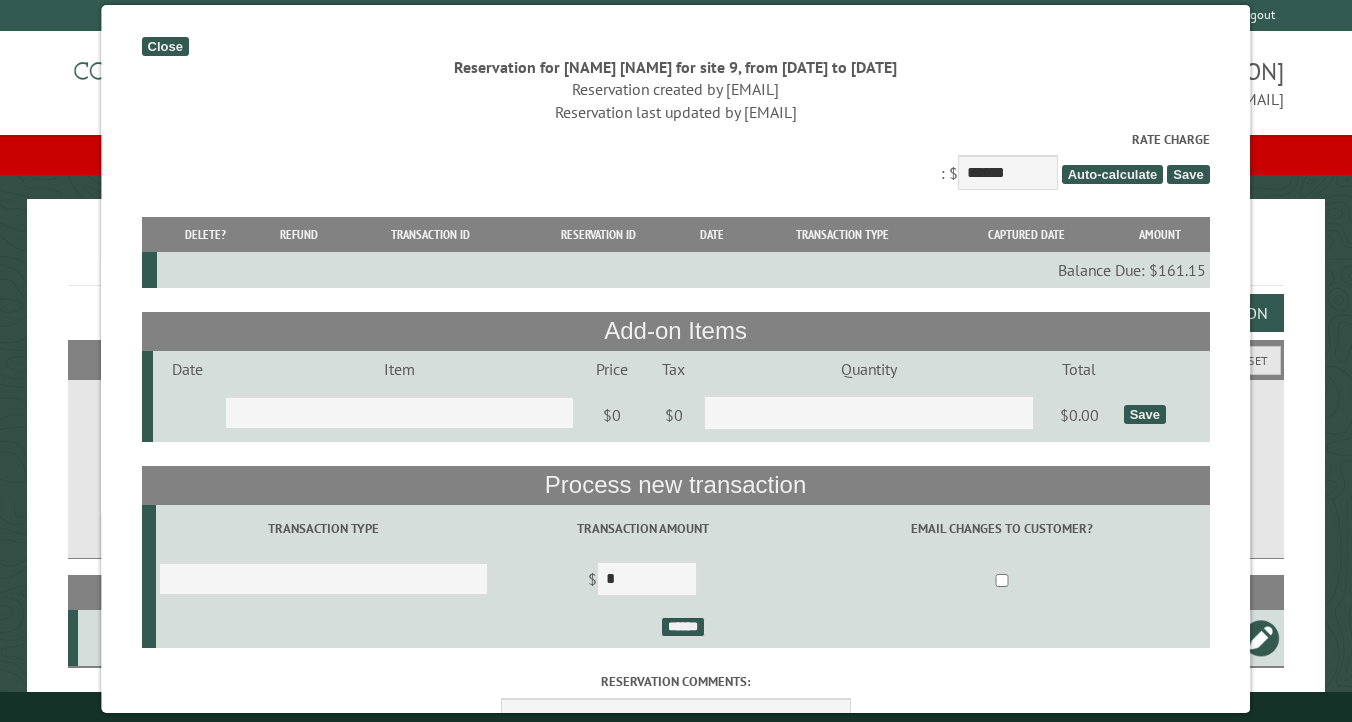 click on "Close" at bounding box center [165, 46] 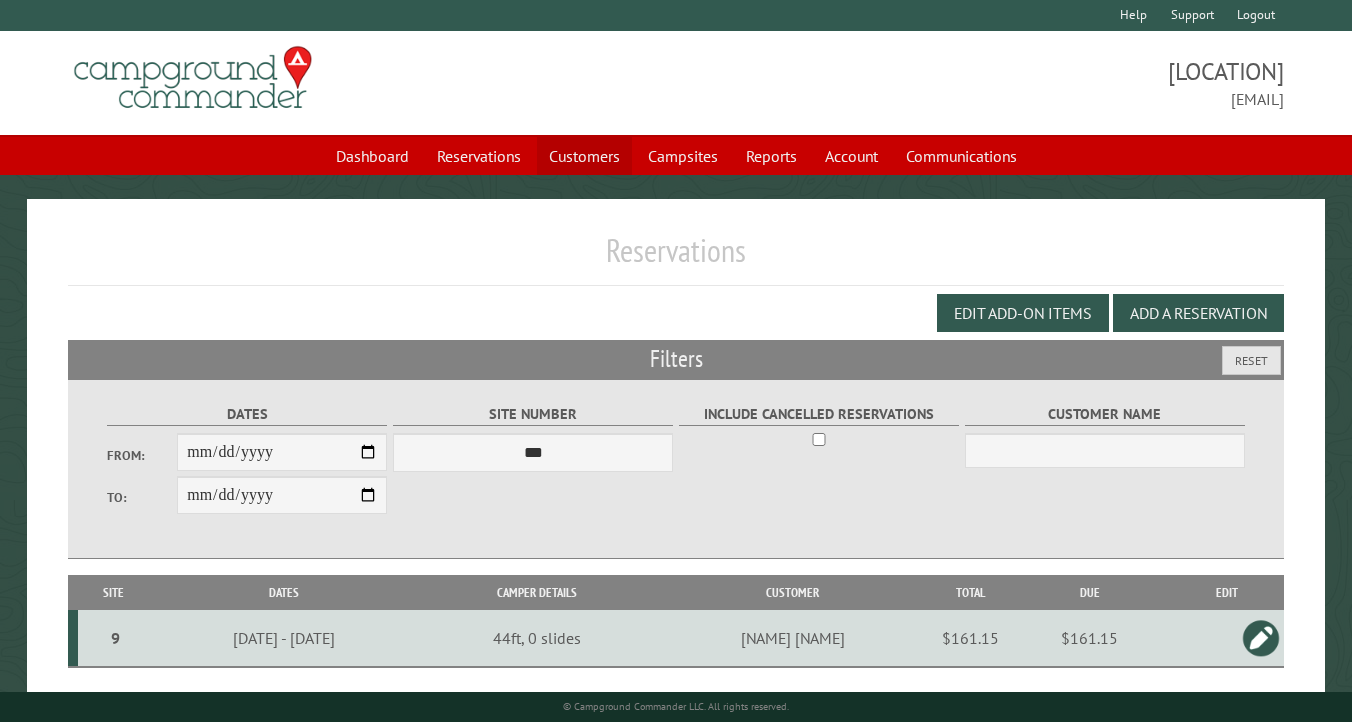 click on "Customers" at bounding box center (584, 156) 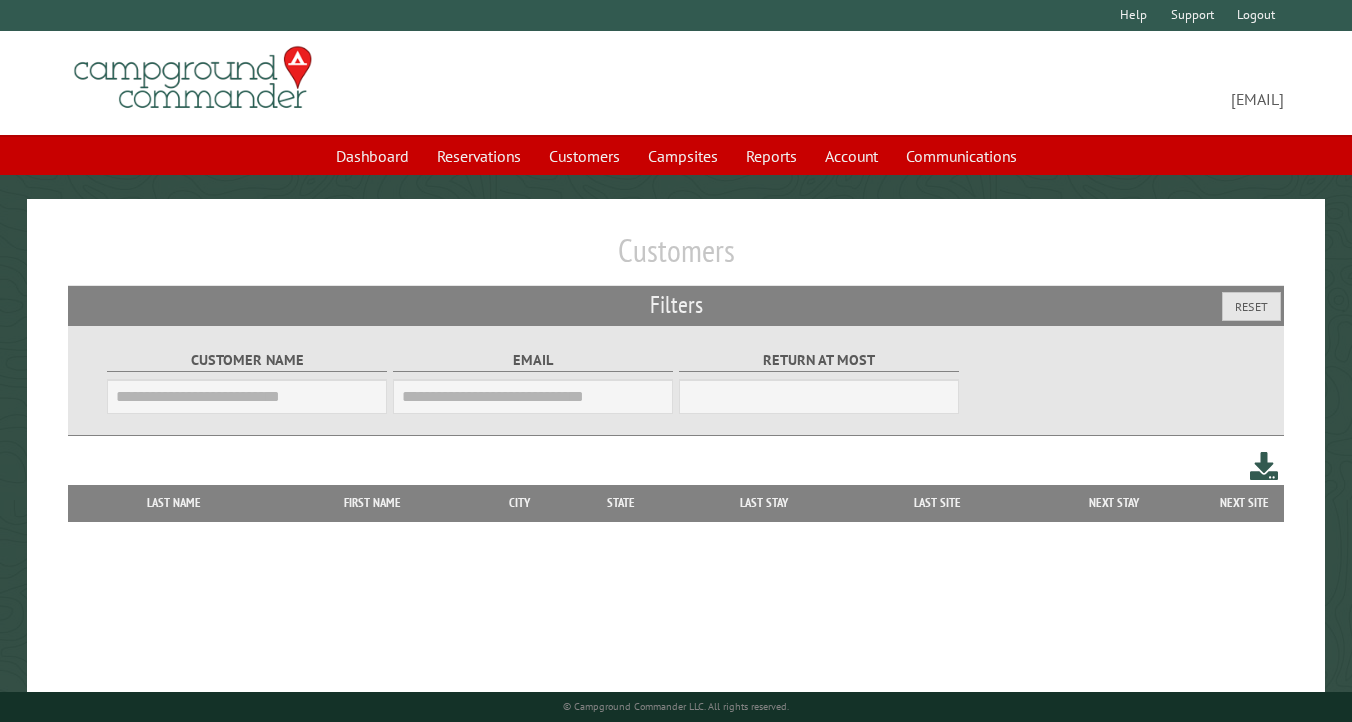 scroll, scrollTop: 0, scrollLeft: 0, axis: both 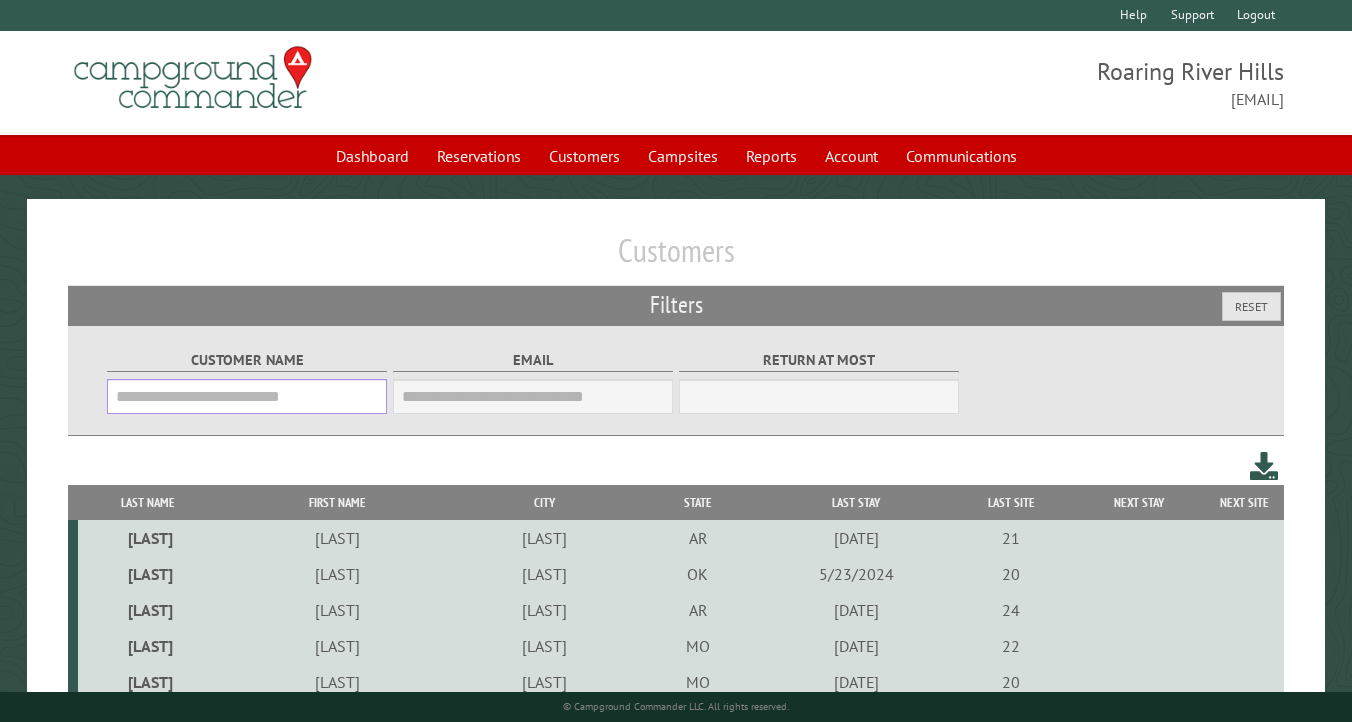 click on "Customer Name" at bounding box center [247, 396] 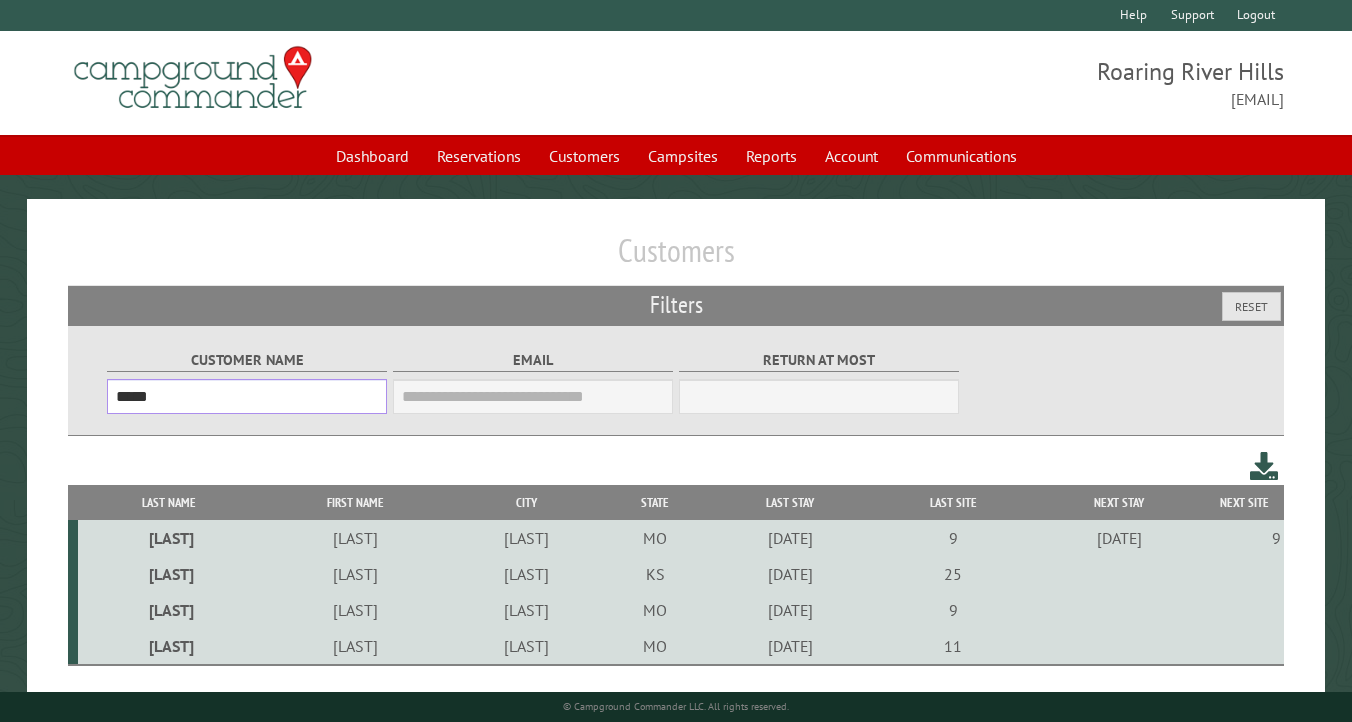 type on "*****" 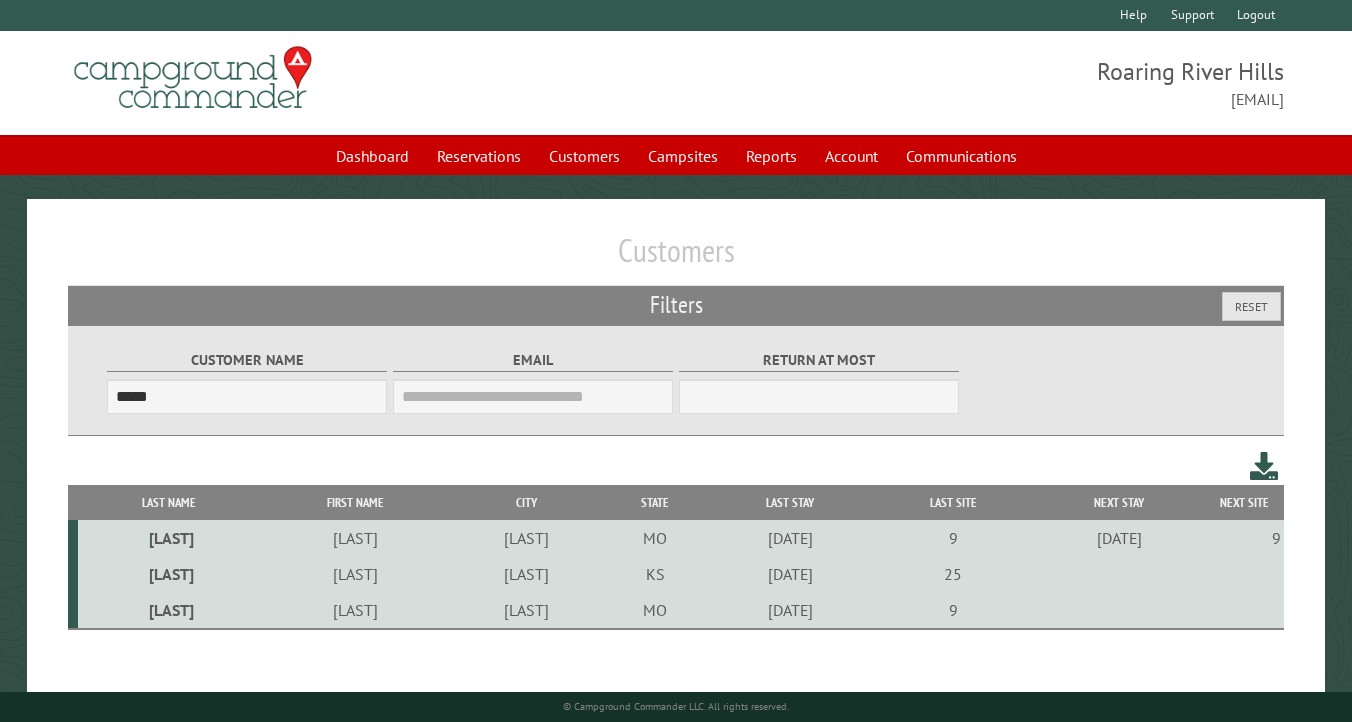 click on "[LAST]" at bounding box center (355, 538) 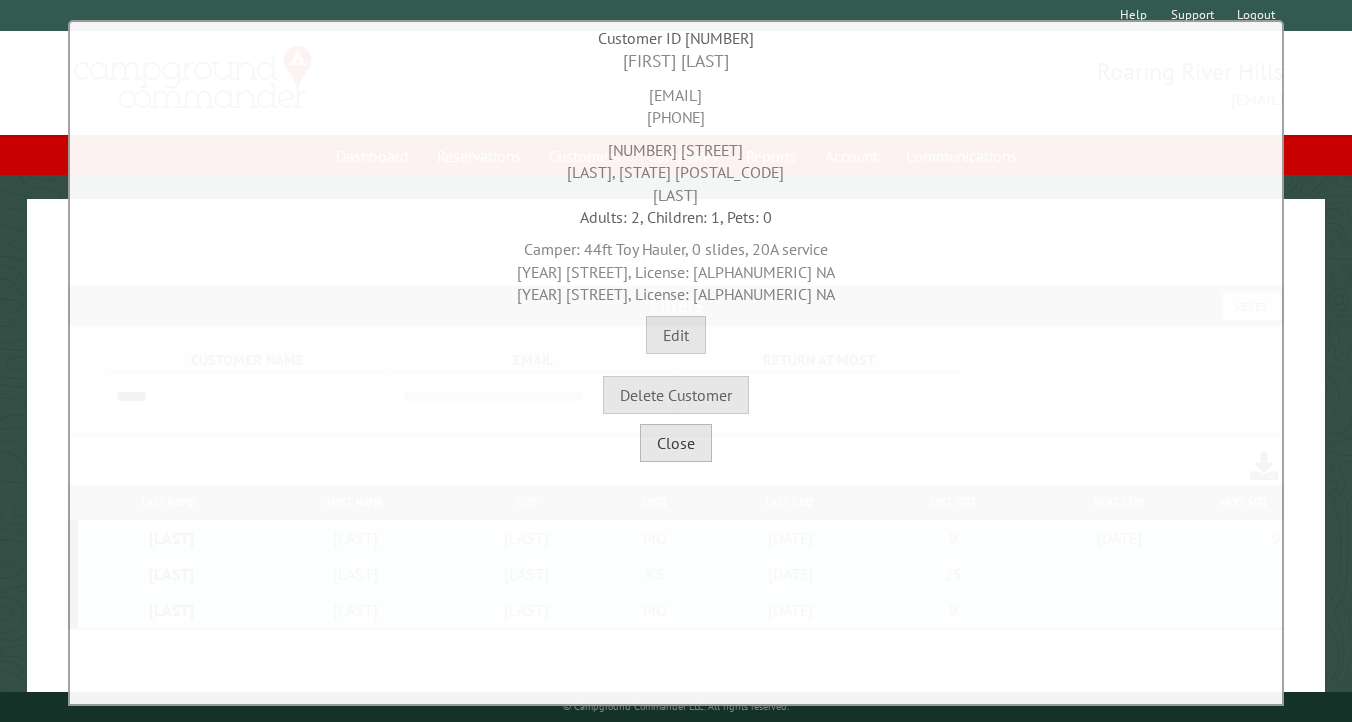 click on "Close" at bounding box center [676, 443] 